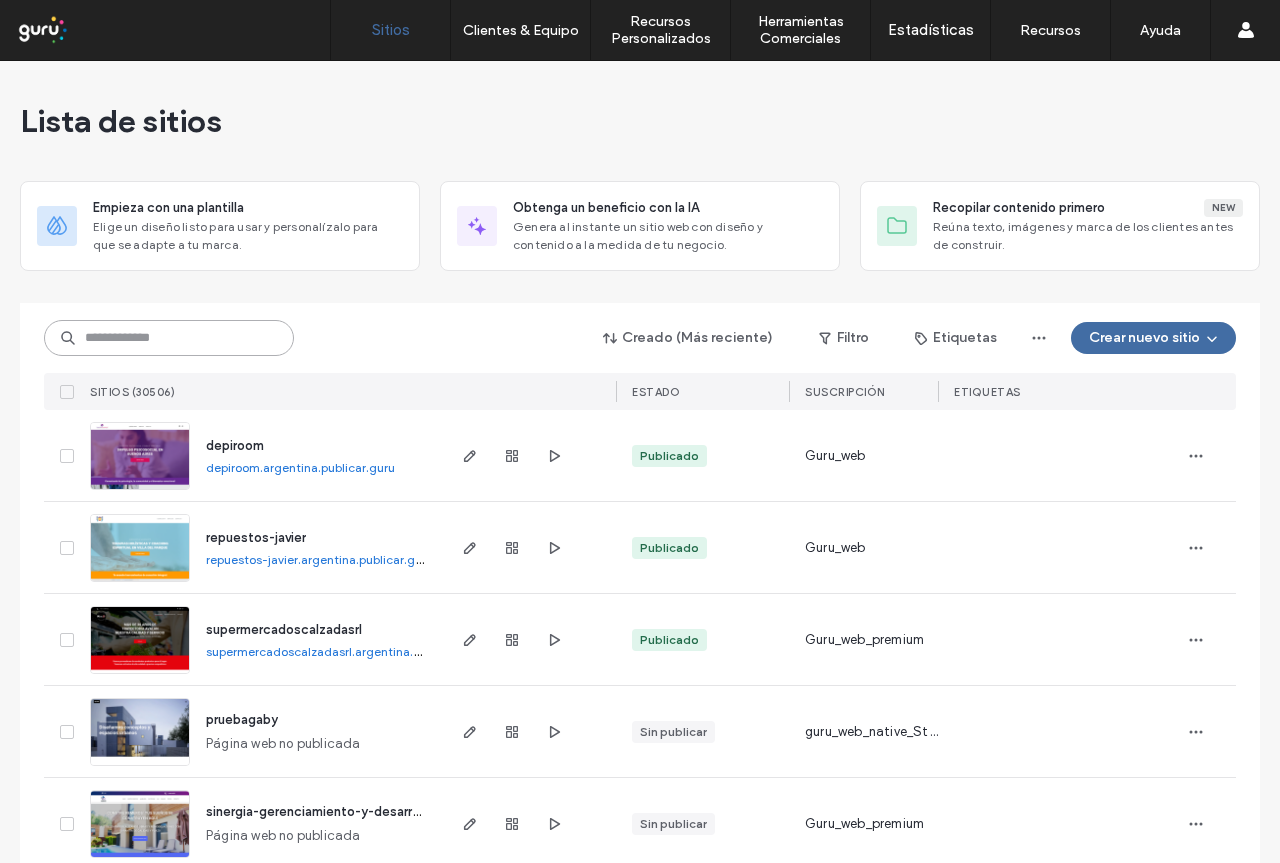 click at bounding box center [169, 338] 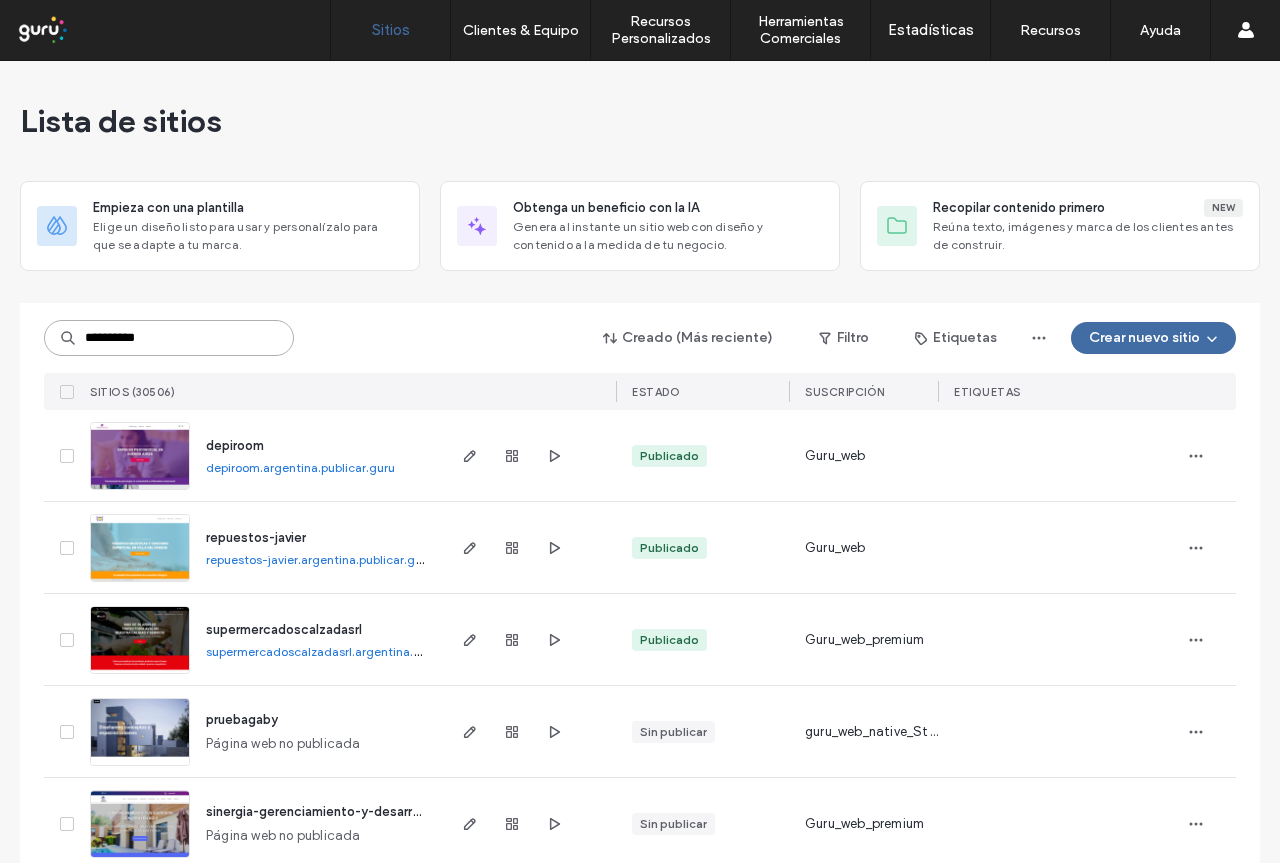 scroll, scrollTop: 0, scrollLeft: 0, axis: both 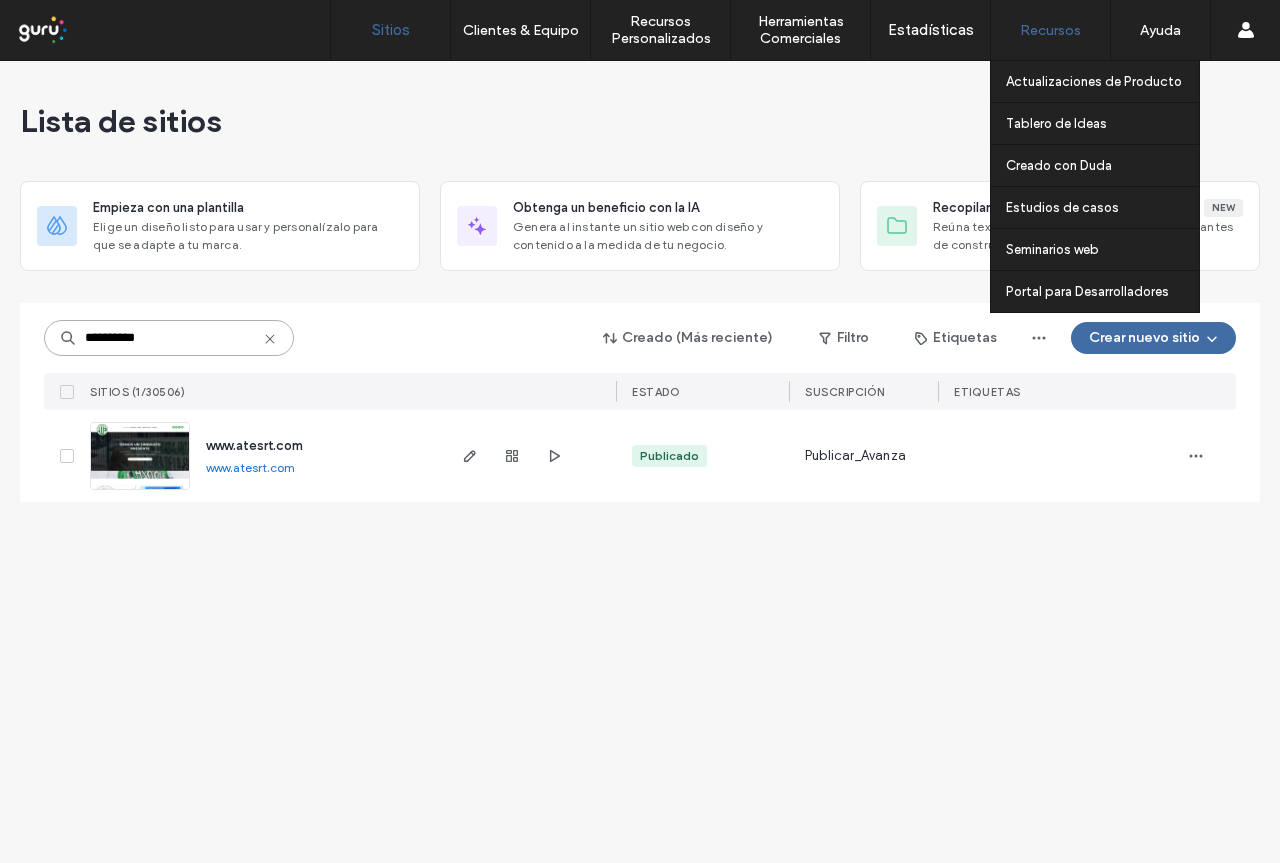 type on "**********" 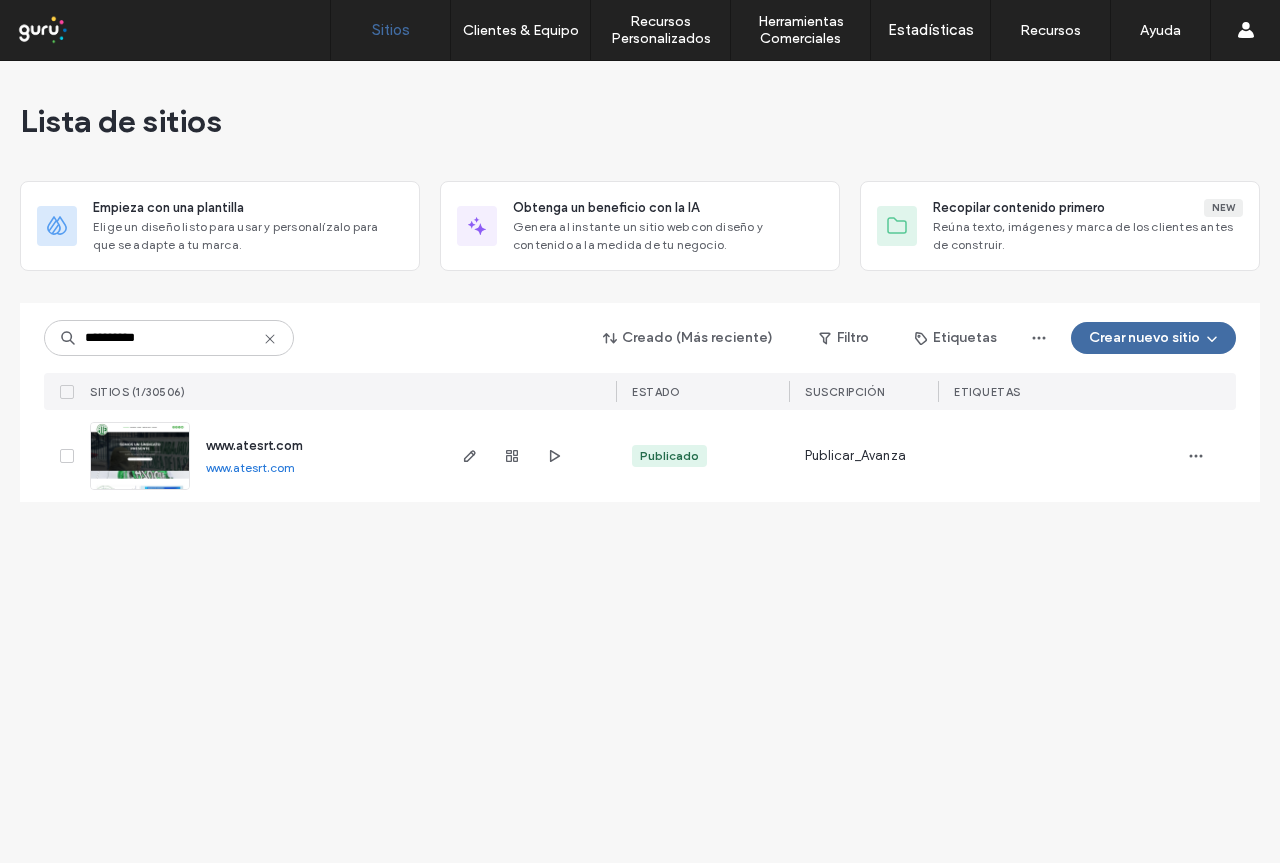 click on "www.atesrt.com" at bounding box center (254, 445) 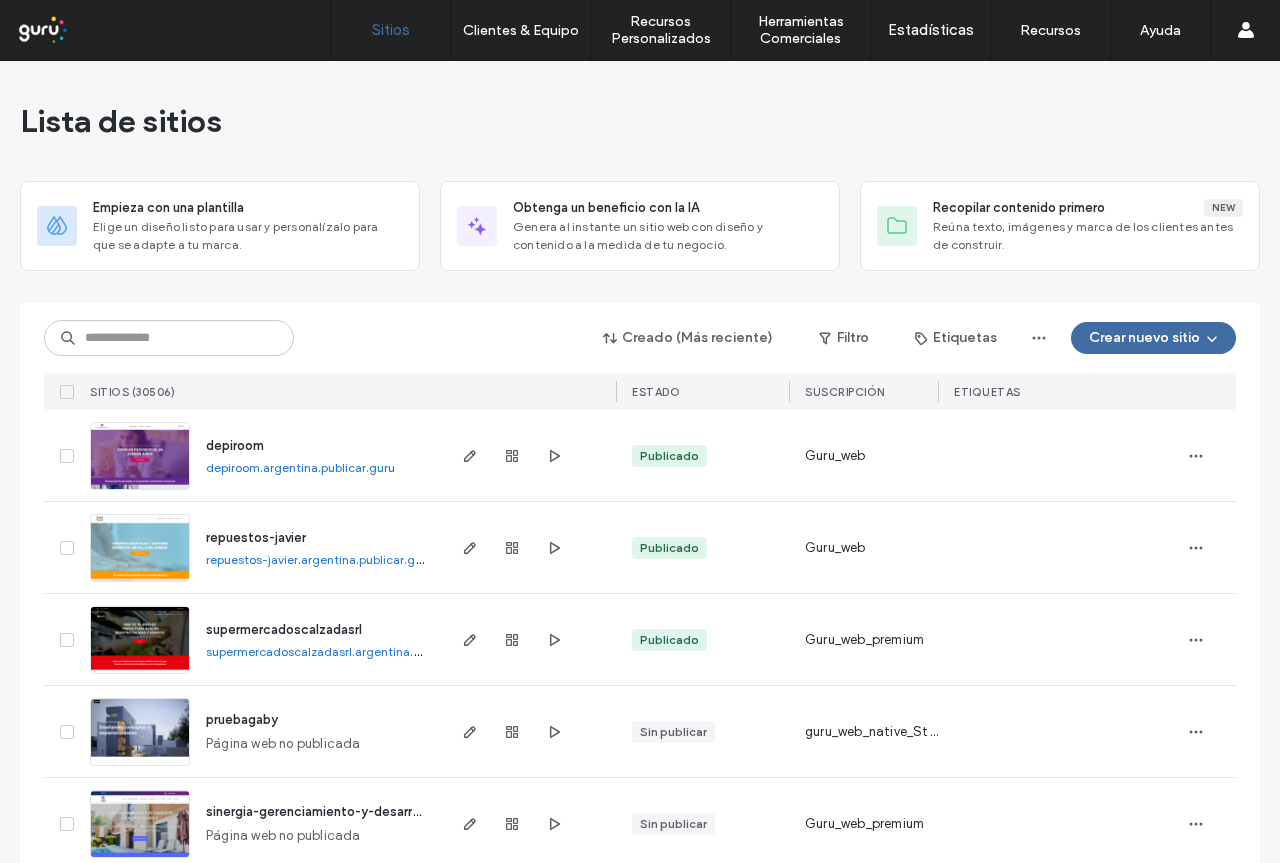 scroll, scrollTop: 0, scrollLeft: 0, axis: both 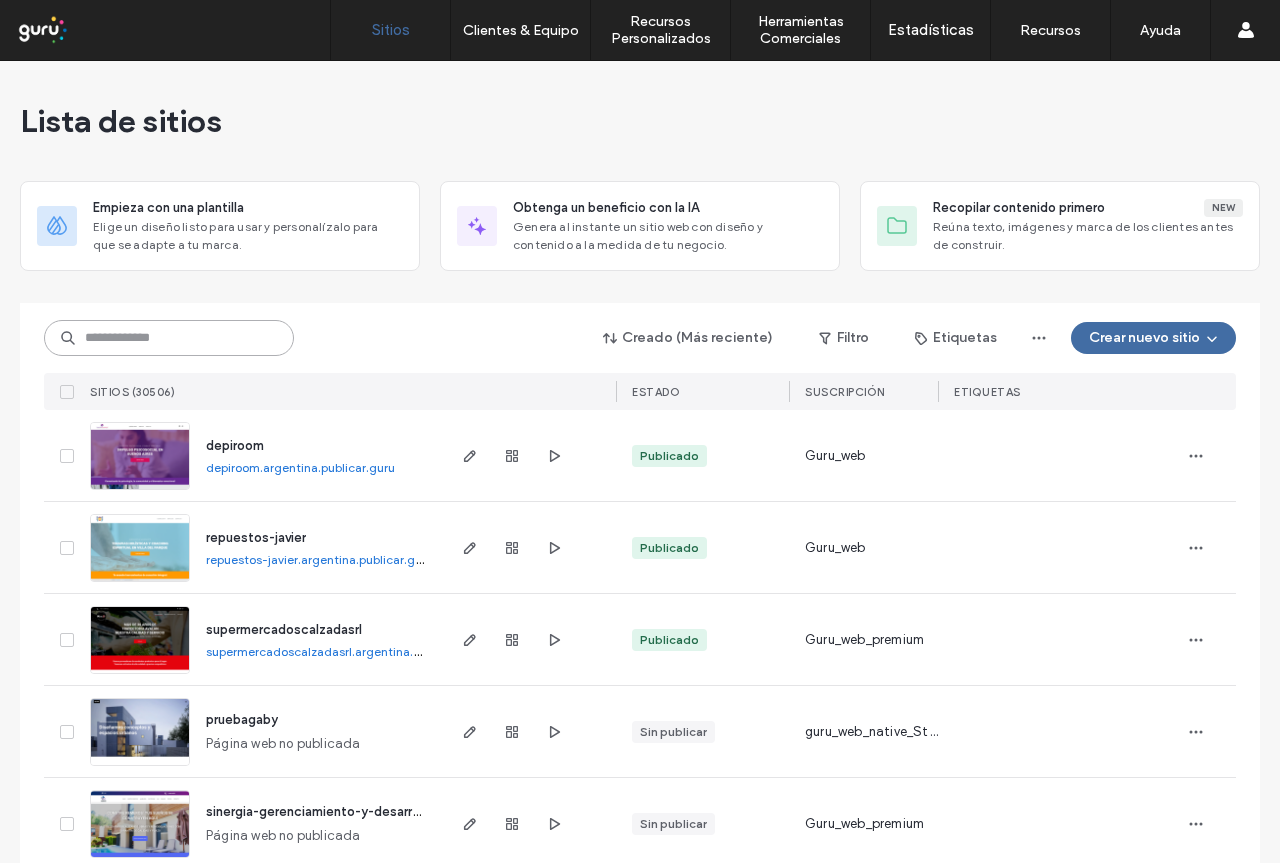 click at bounding box center (169, 338) 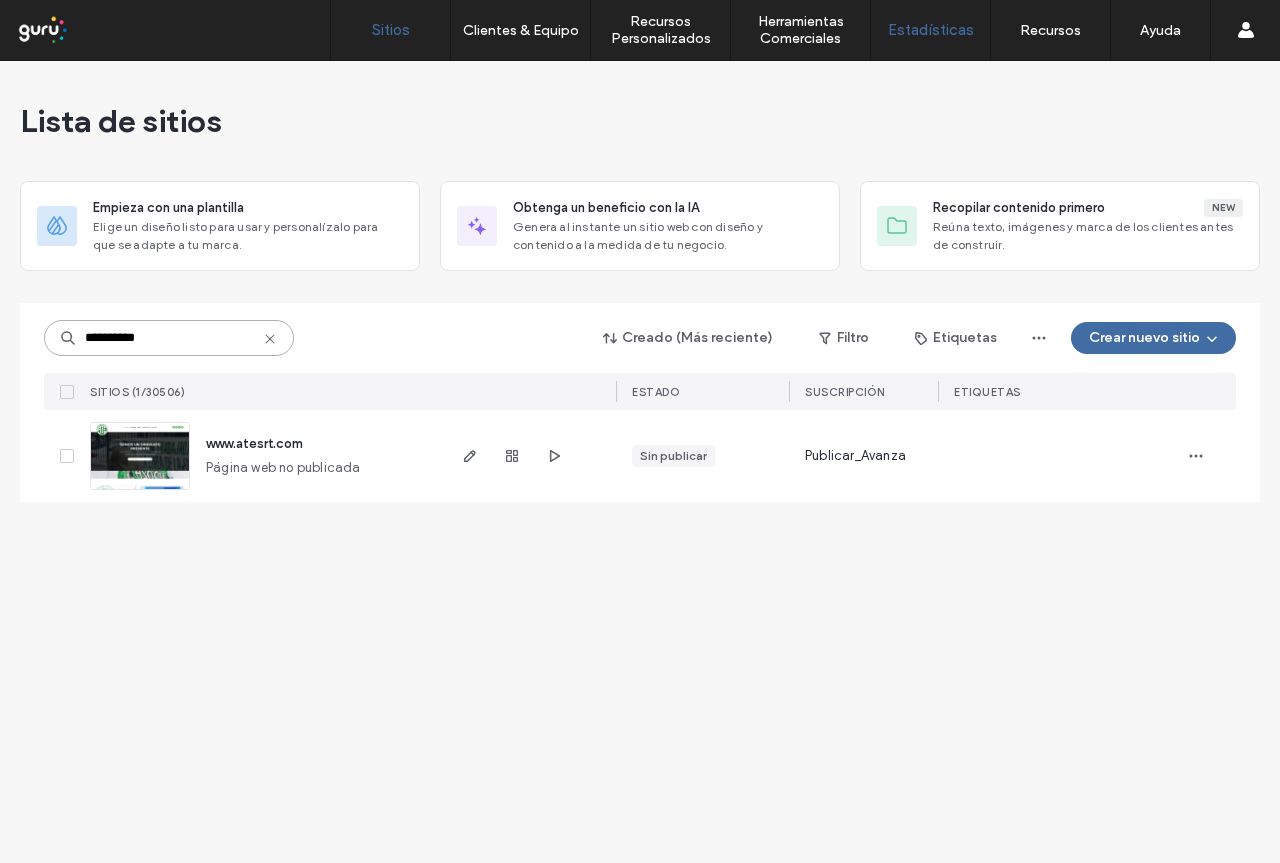 type on "**********" 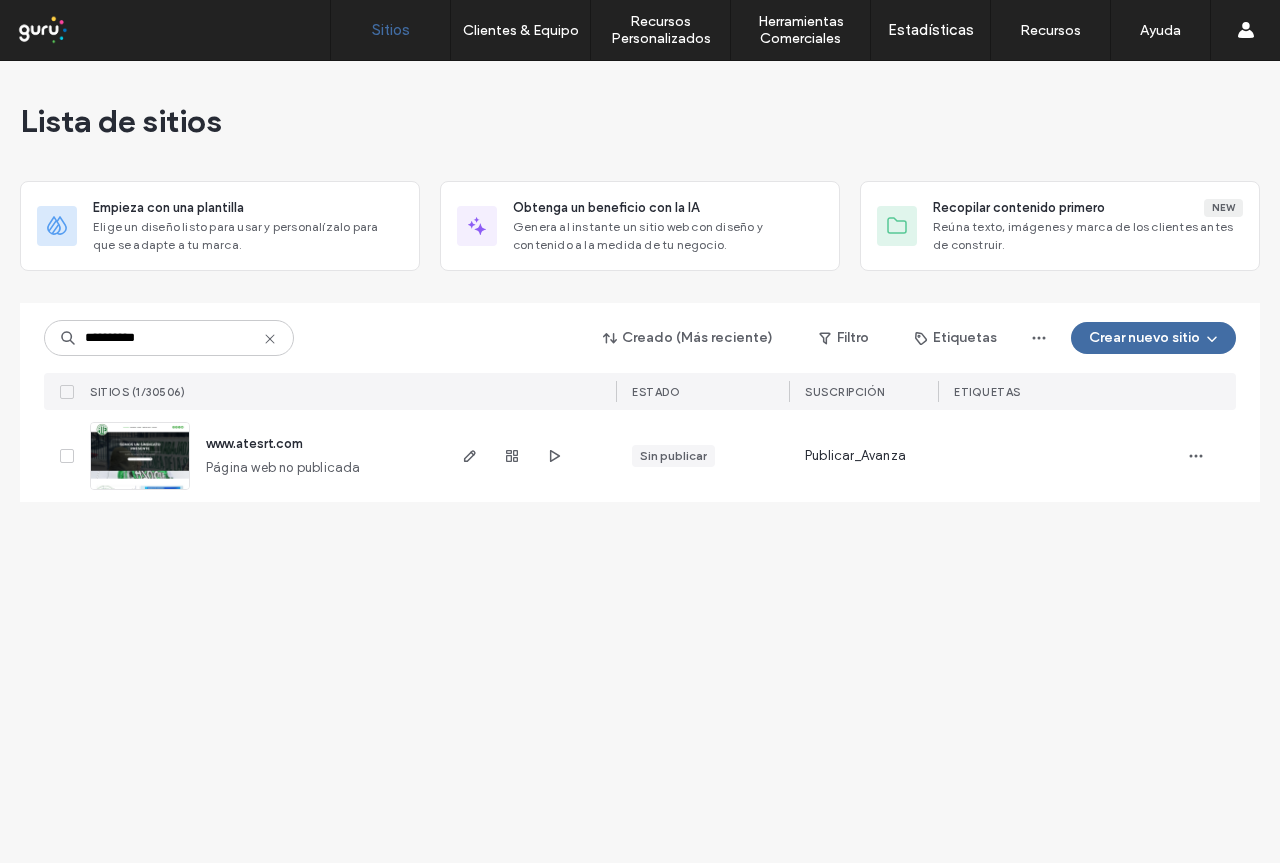 click 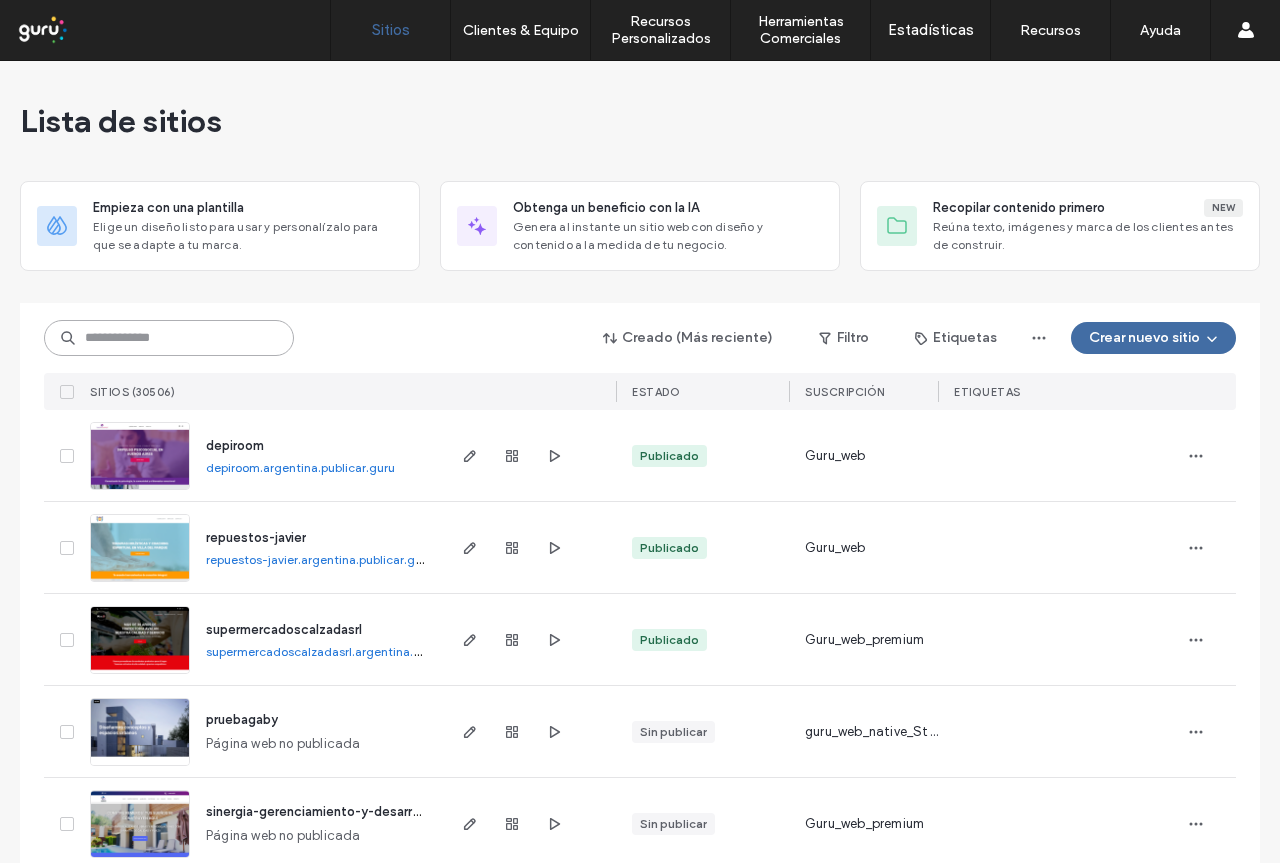 paste on "**********" 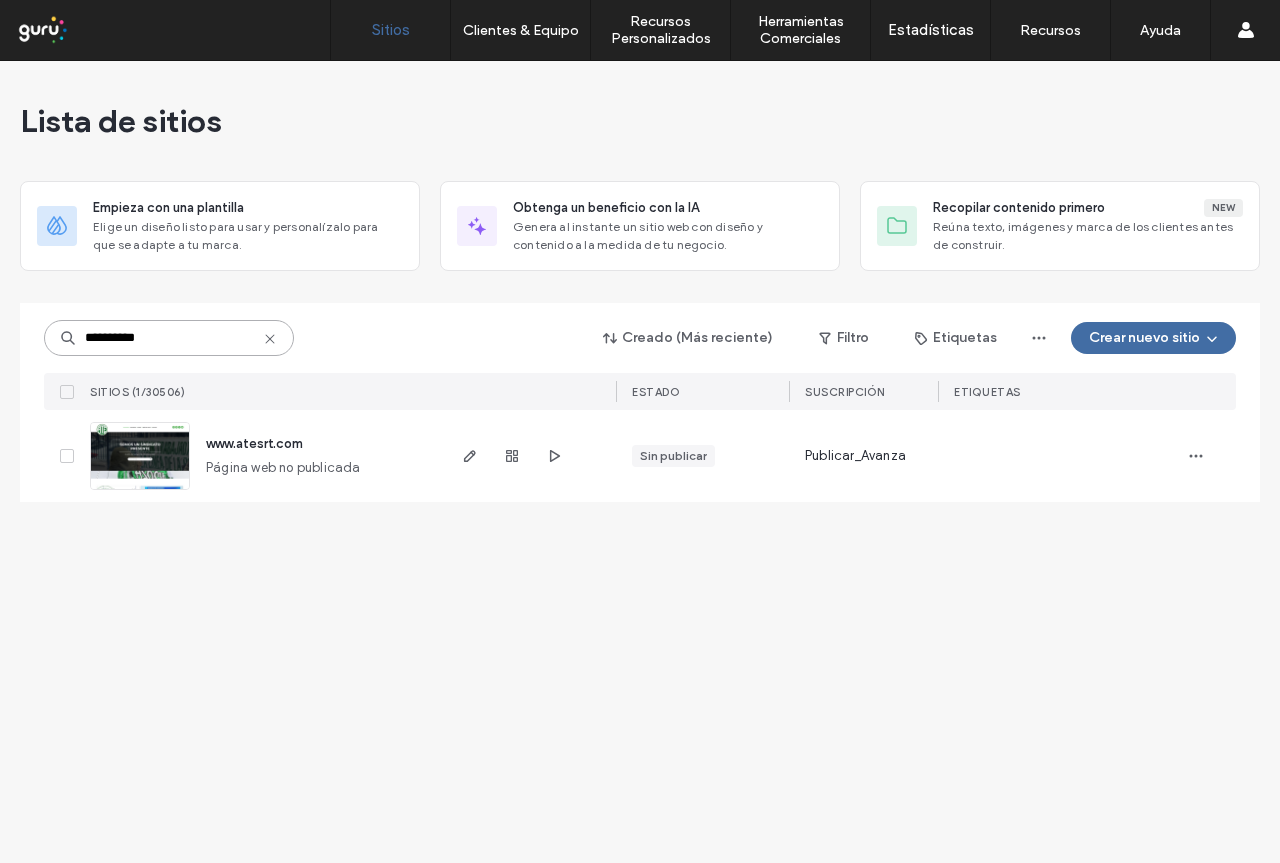 type on "**********" 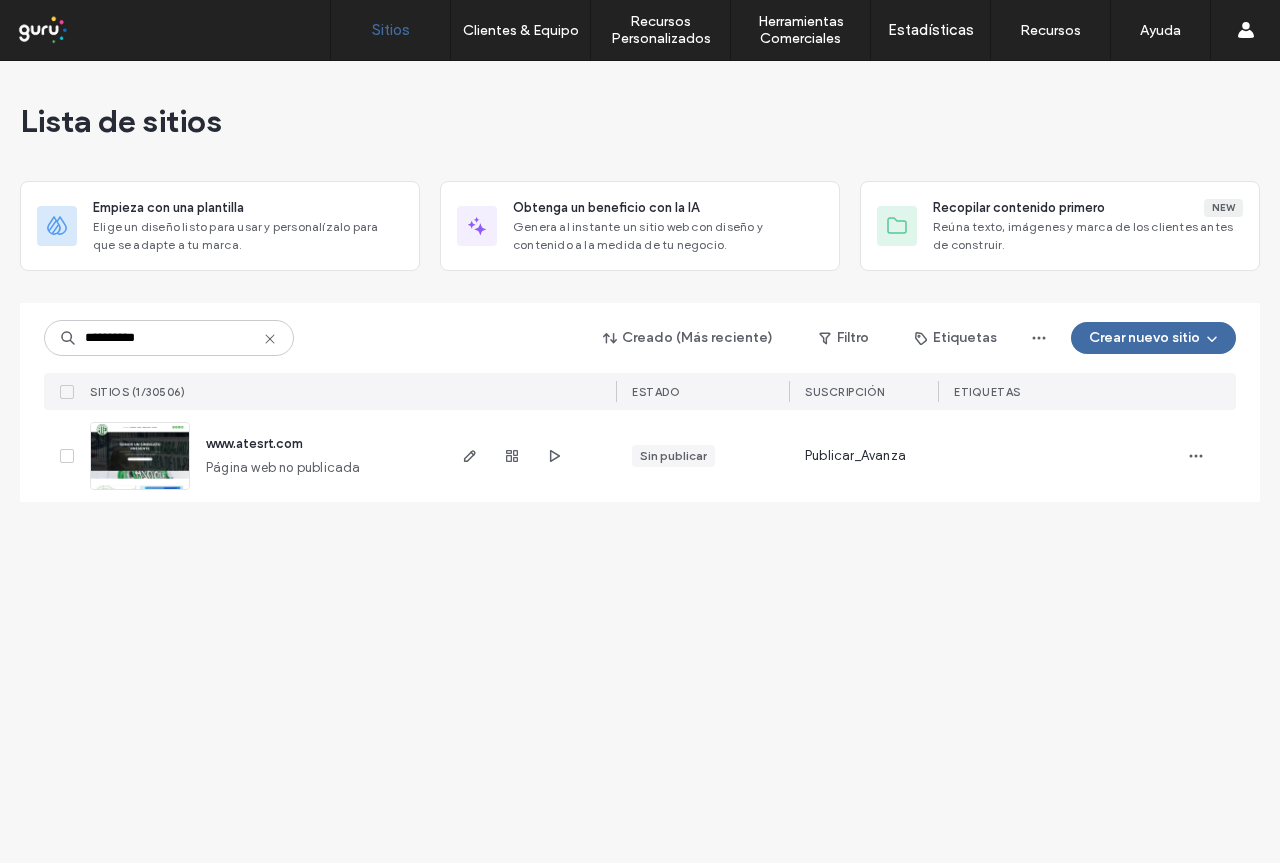 click 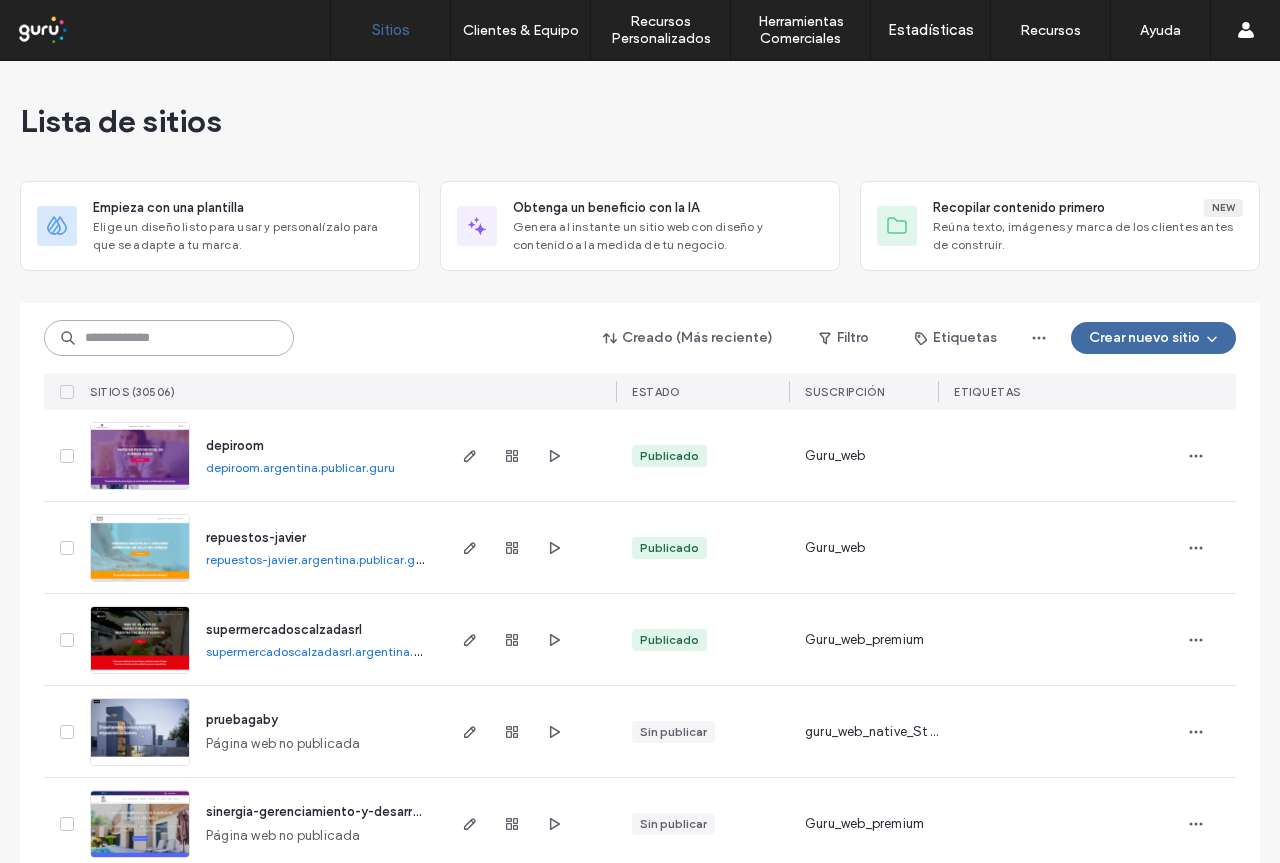 paste on "**********" 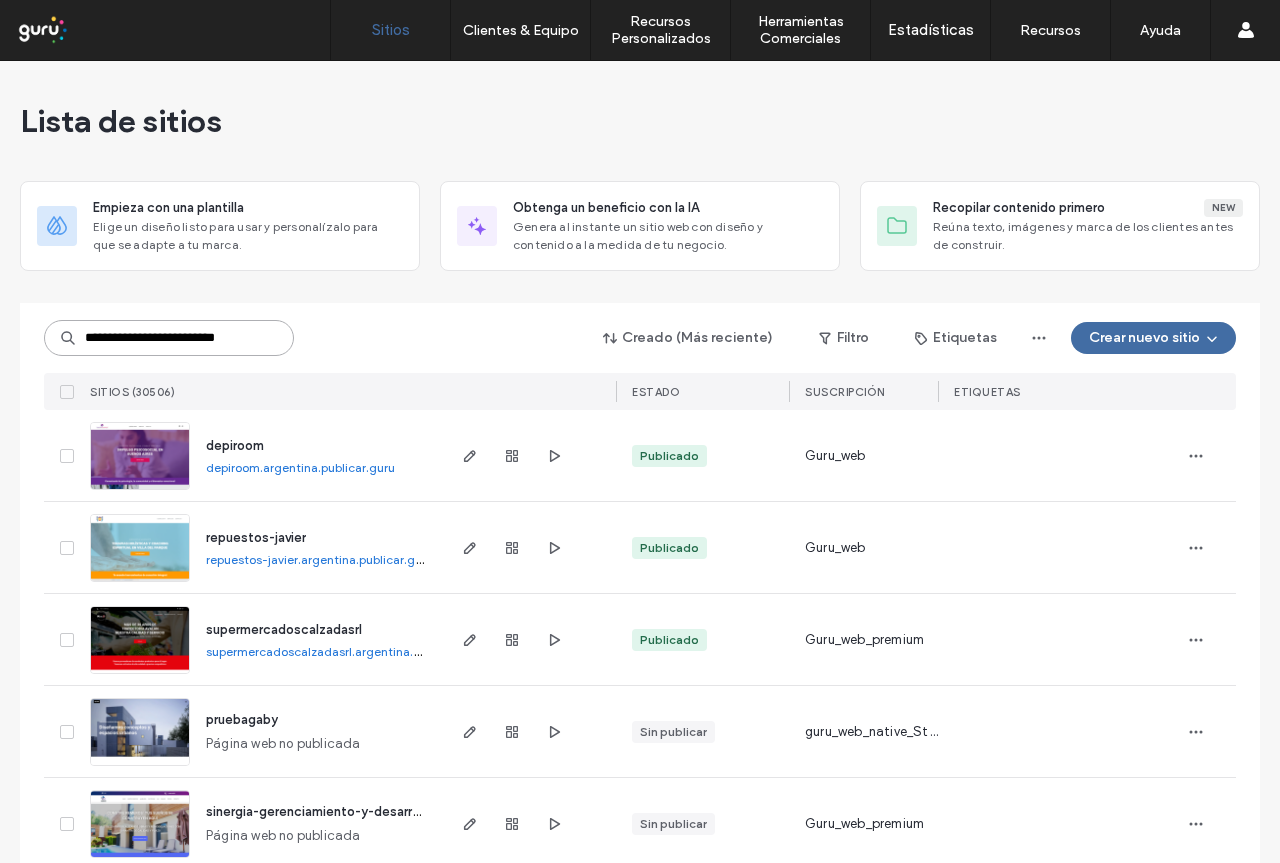 scroll, scrollTop: 0, scrollLeft: 7, axis: horizontal 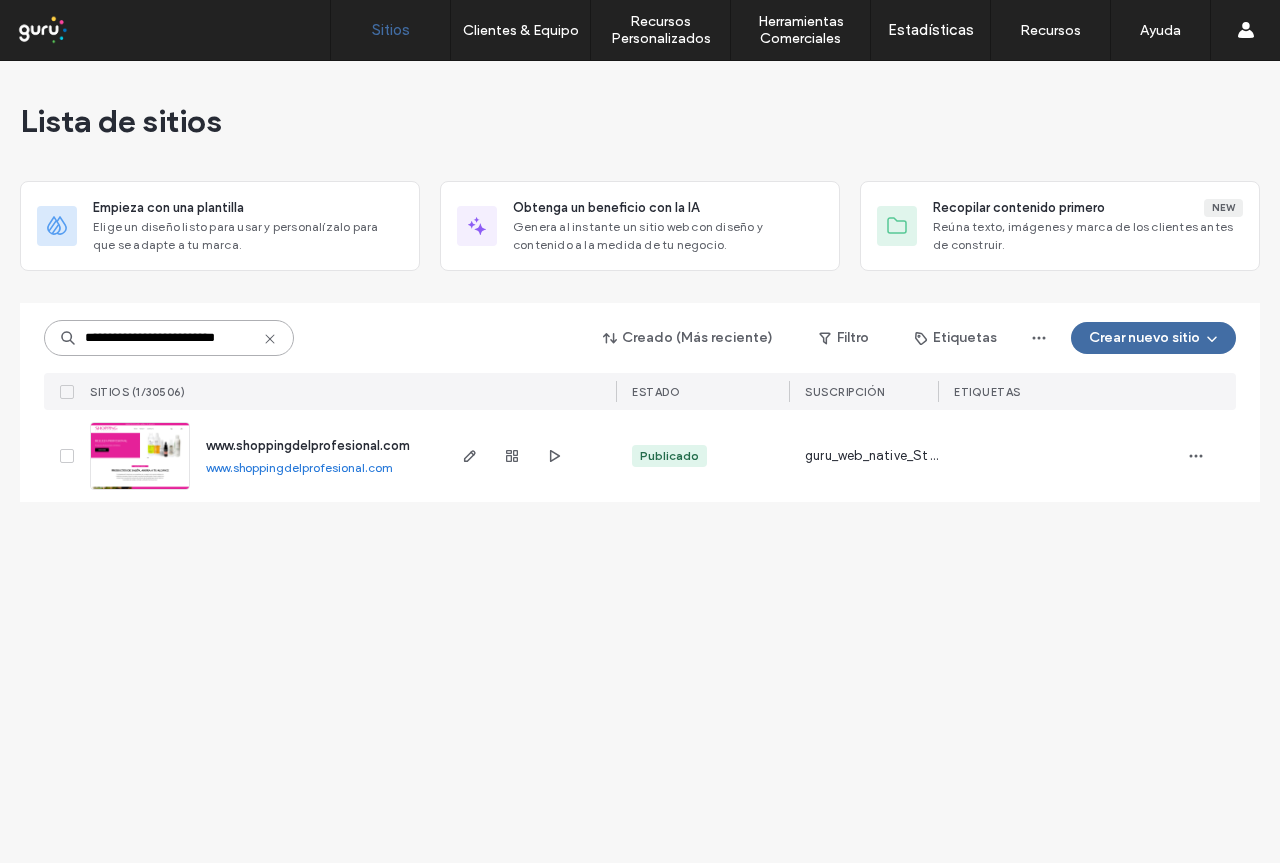 type on "**********" 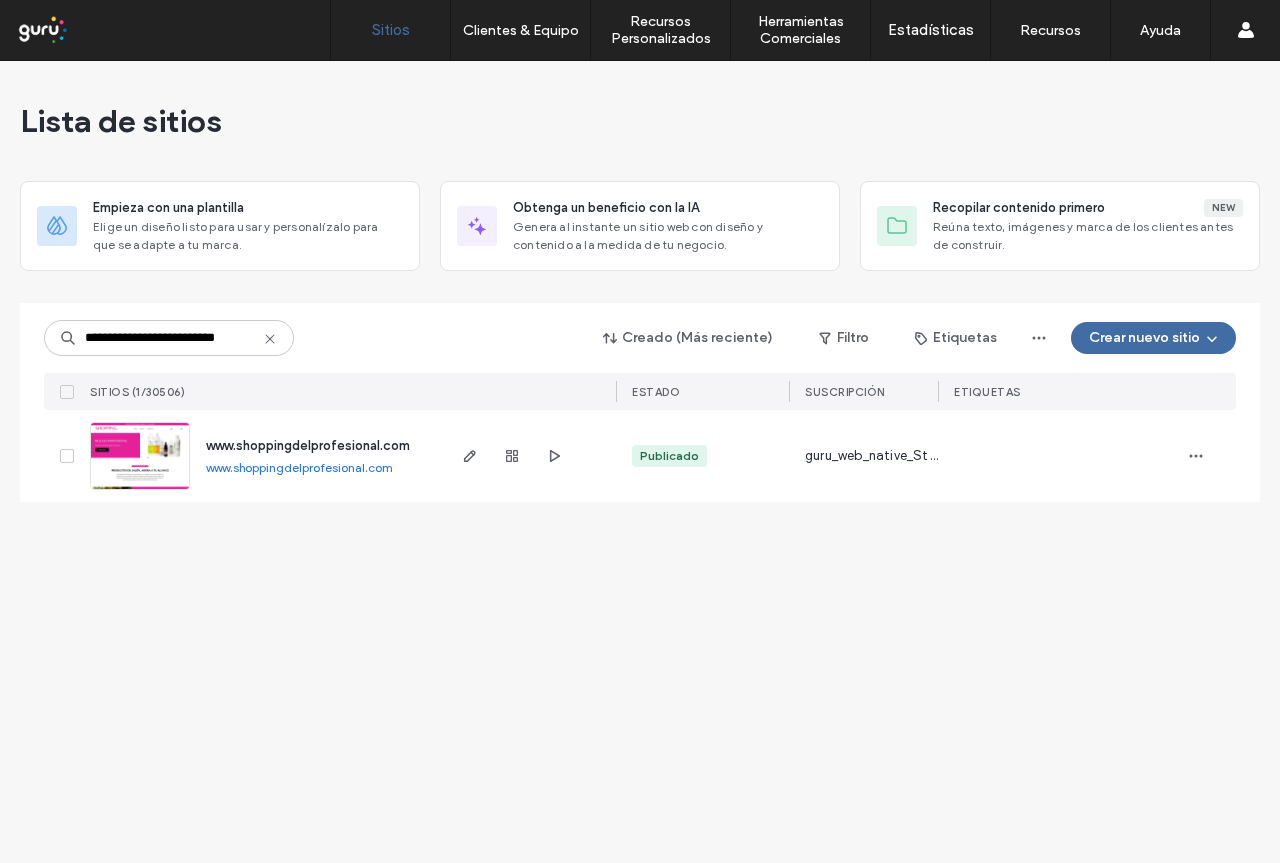 scroll, scrollTop: 0, scrollLeft: 0, axis: both 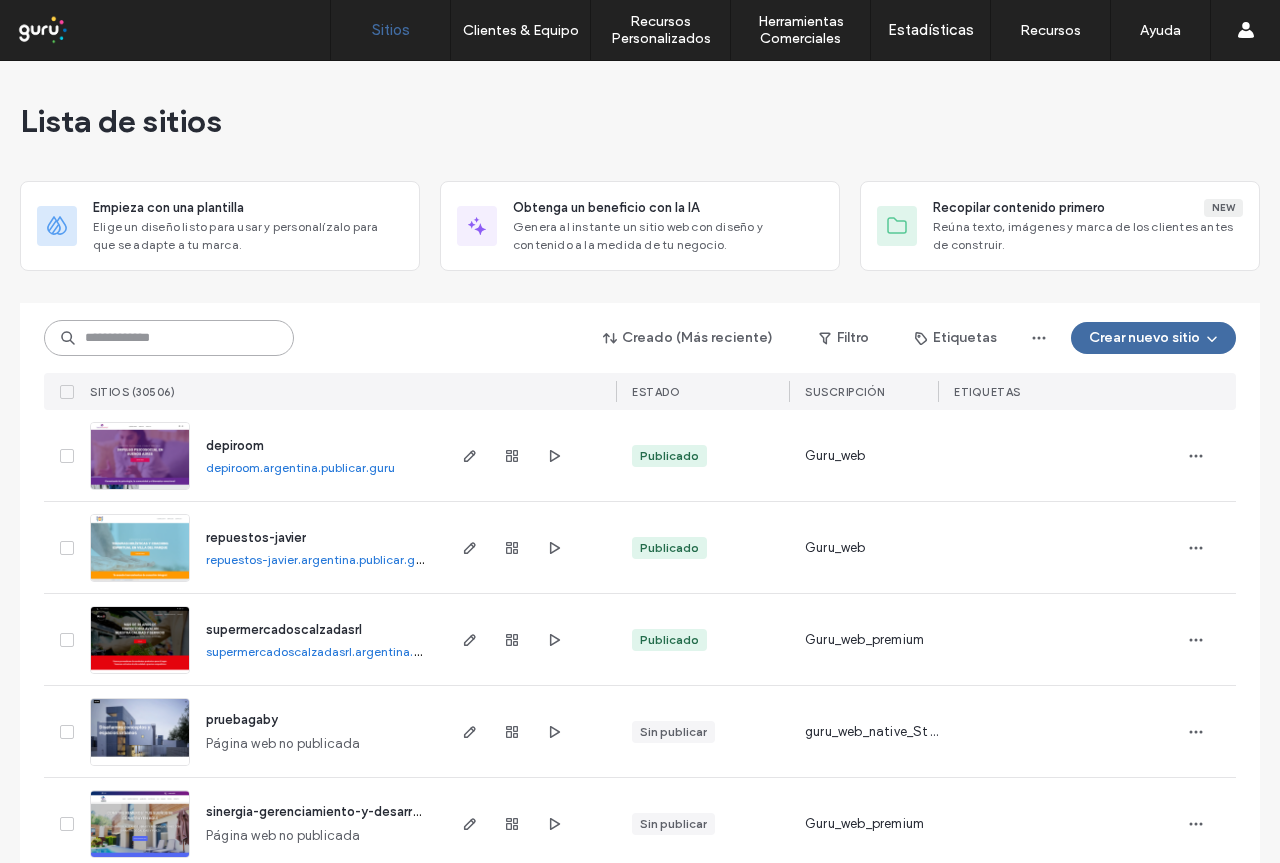 click at bounding box center (169, 338) 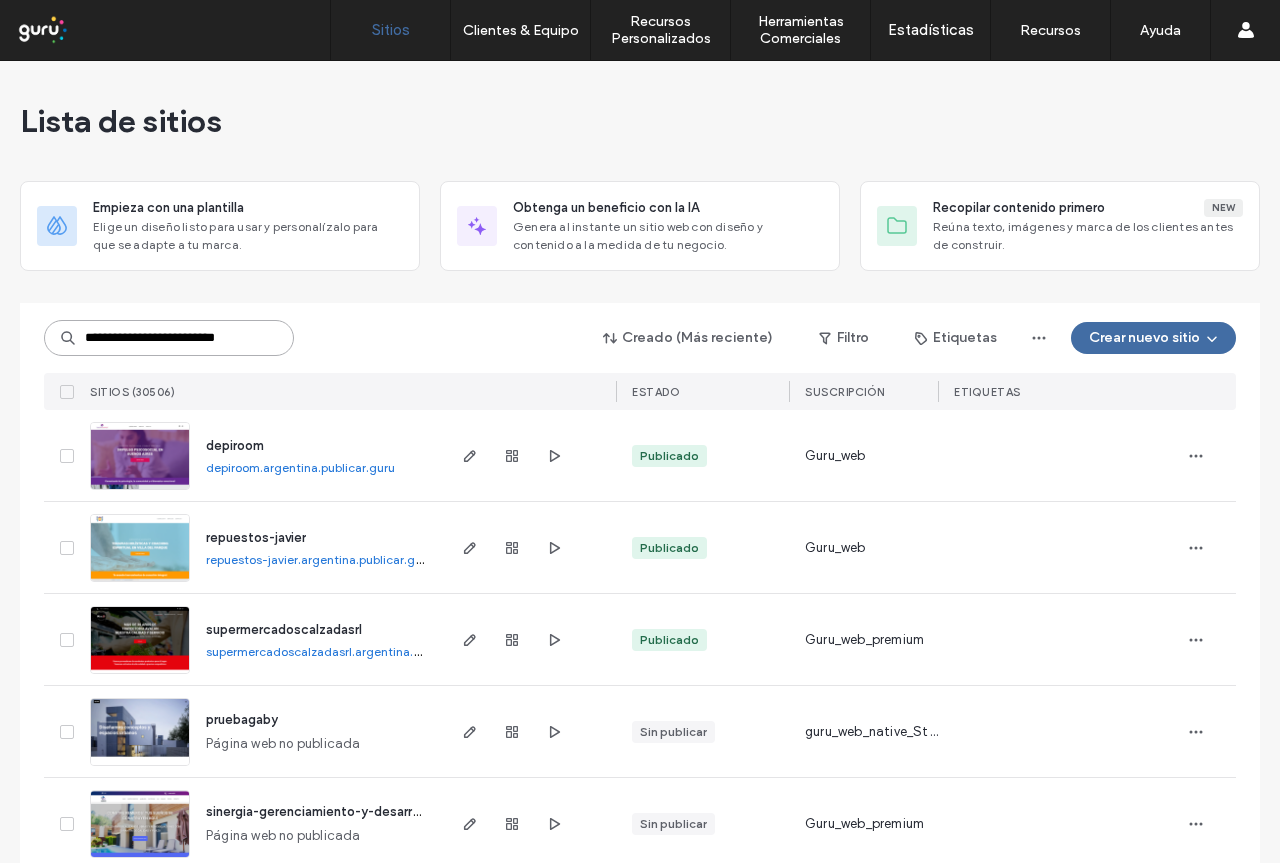scroll, scrollTop: 0, scrollLeft: 7, axis: horizontal 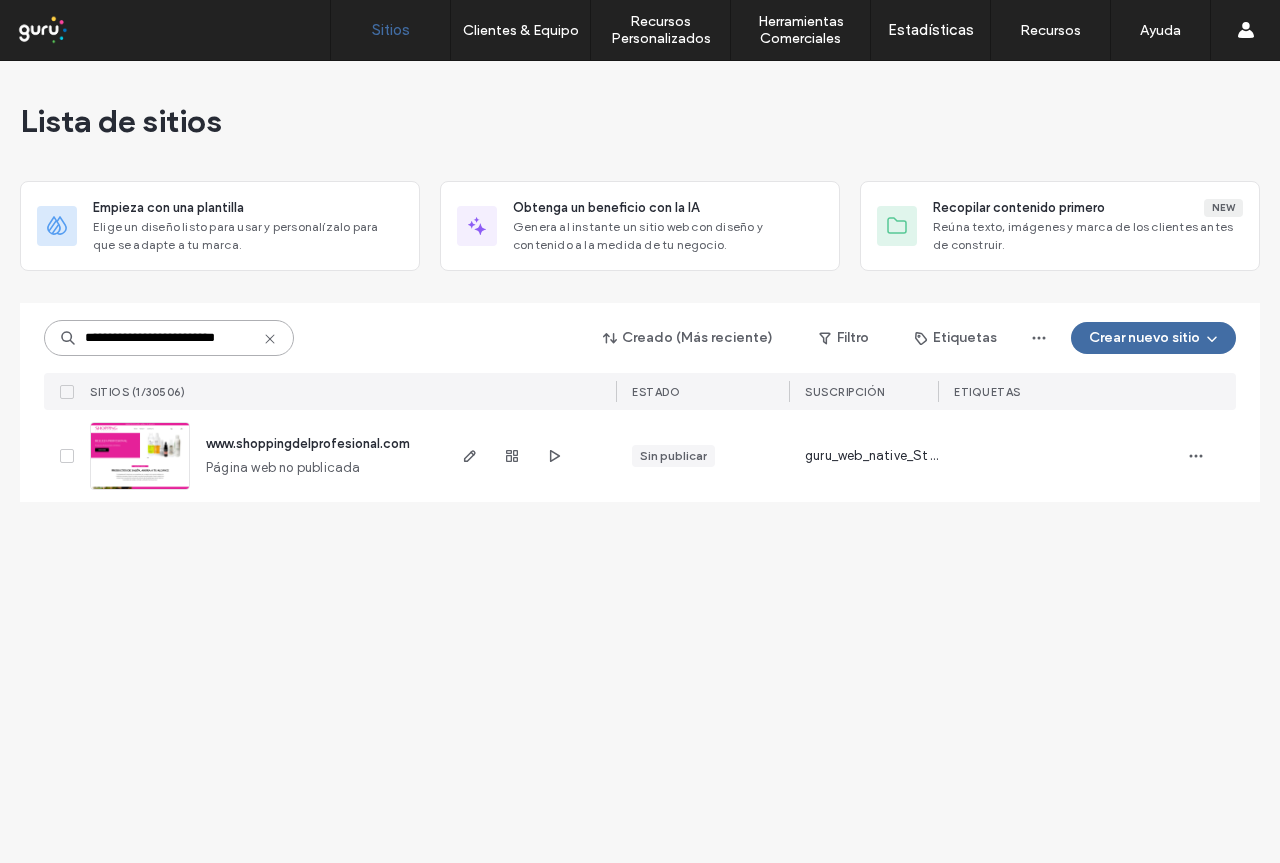 type on "**********" 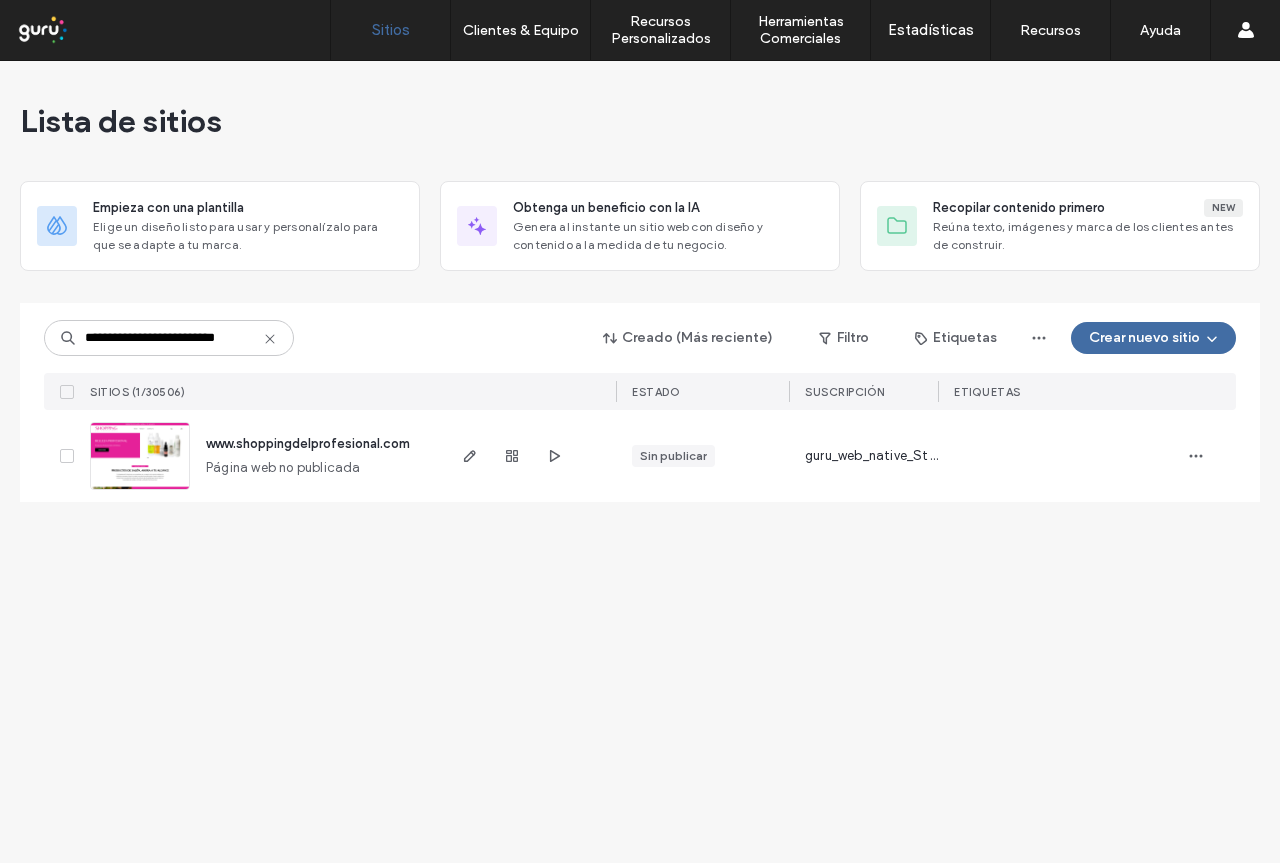 click 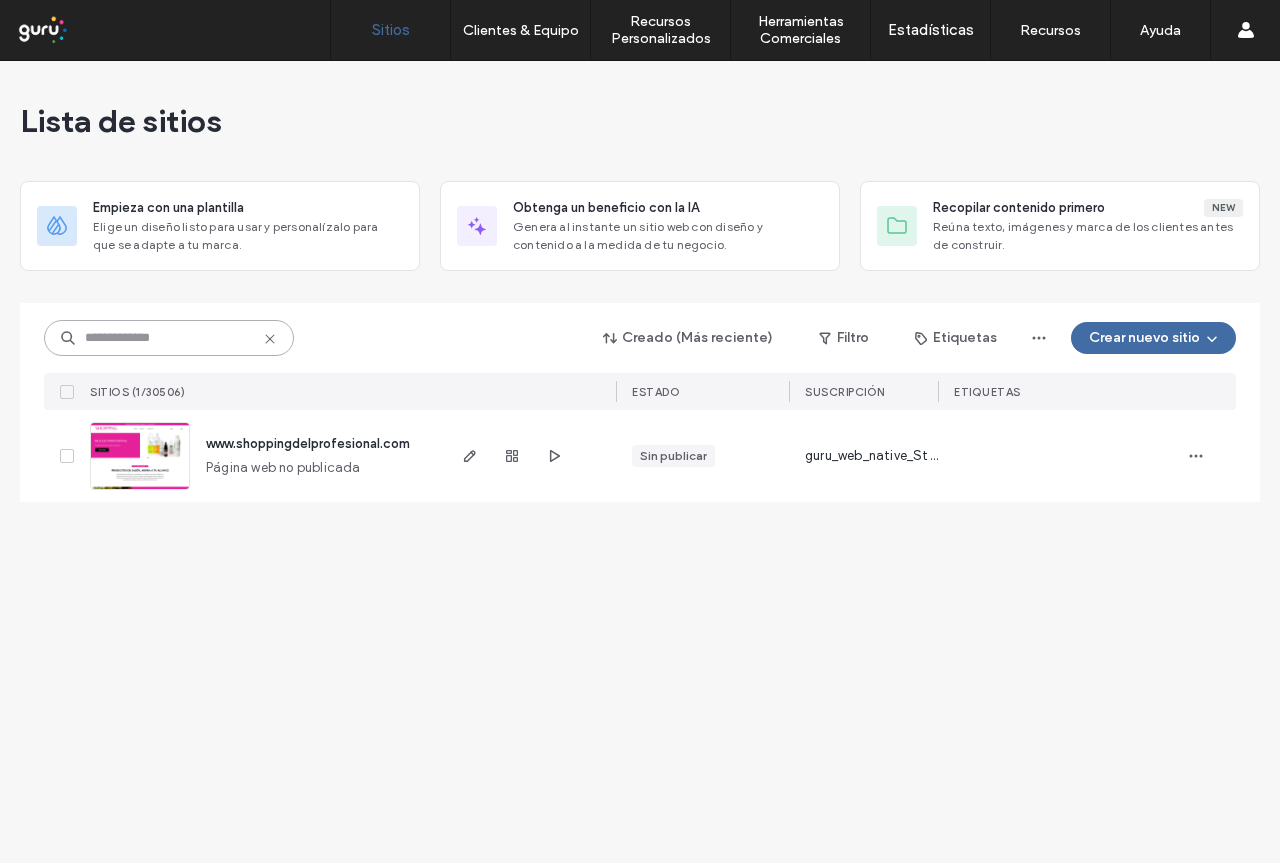 scroll, scrollTop: 0, scrollLeft: 0, axis: both 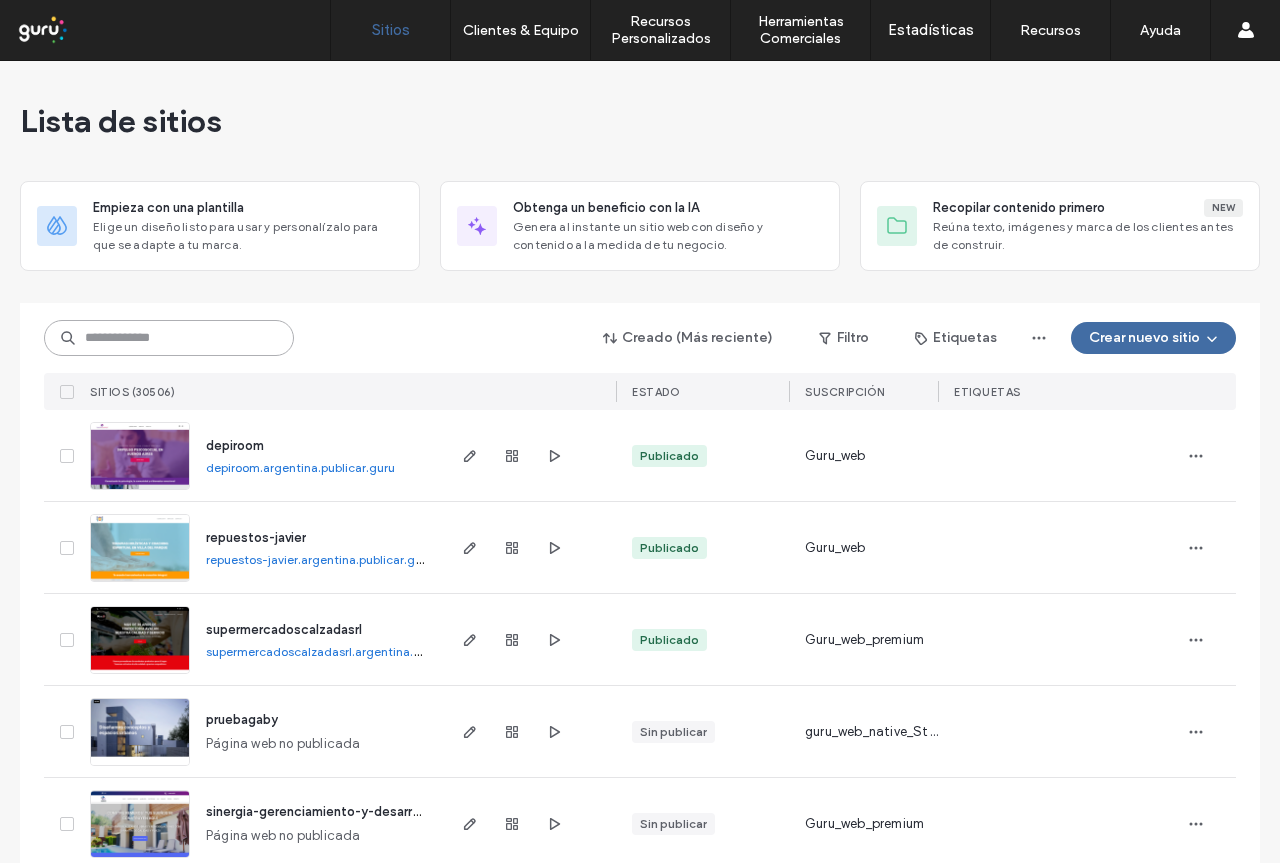paste on "**********" 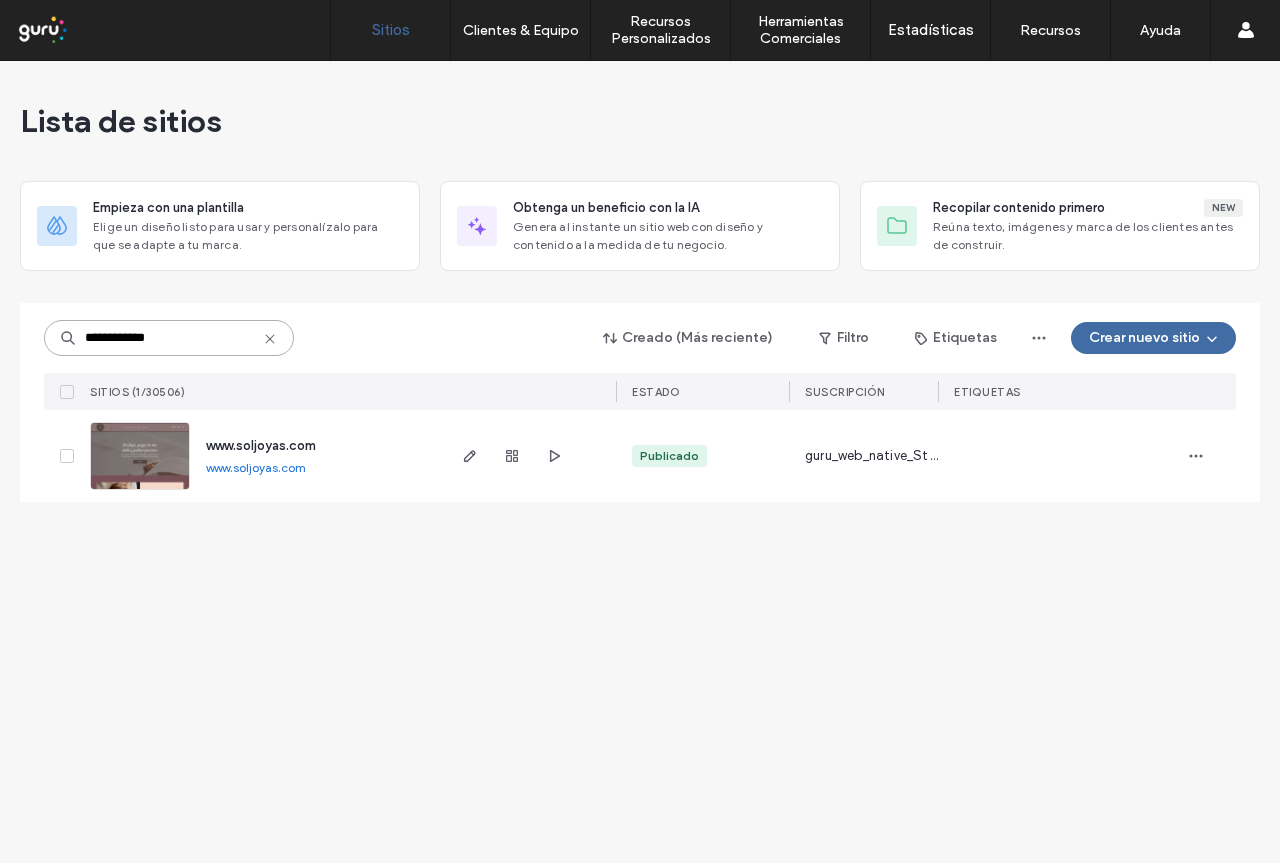 type on "**********" 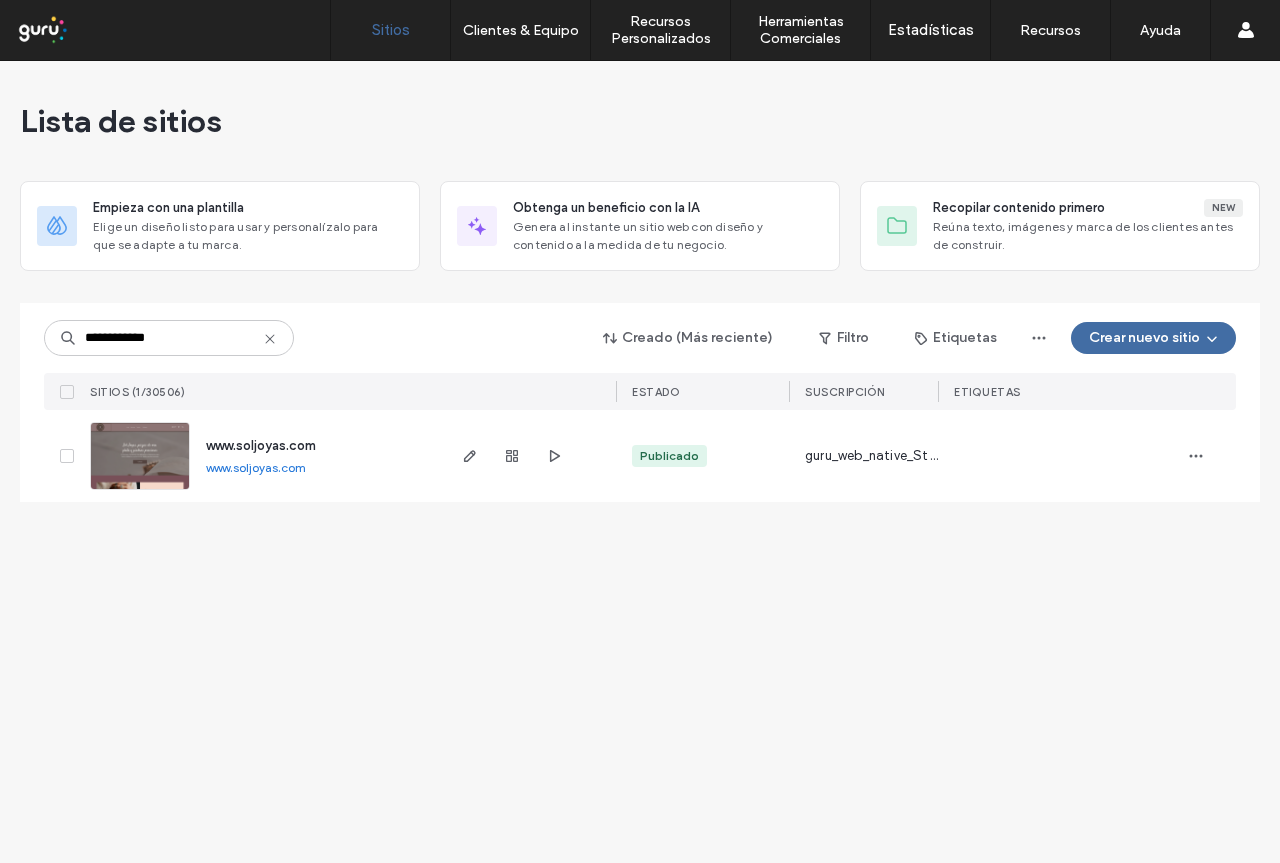 click on "www.soljoyas.com" at bounding box center (261, 445) 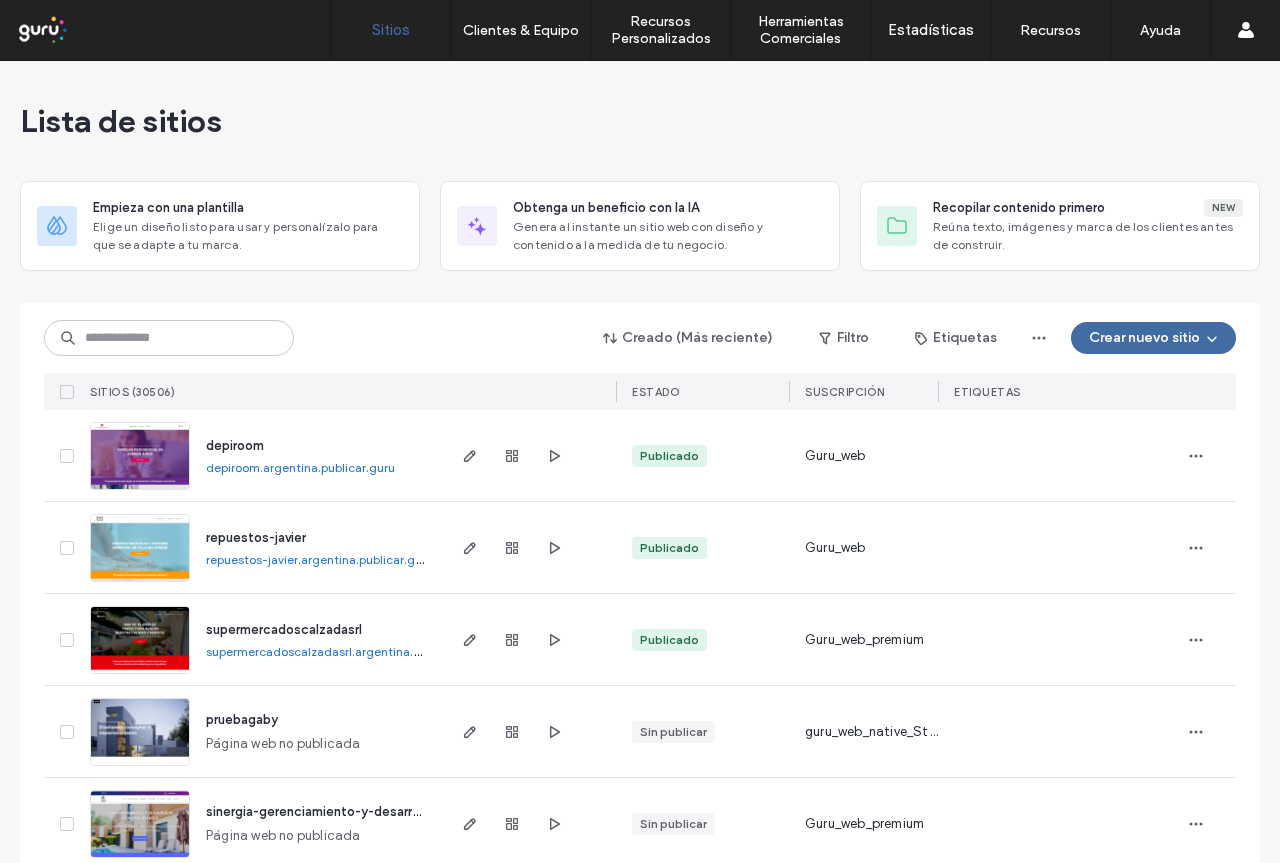scroll, scrollTop: 0, scrollLeft: 0, axis: both 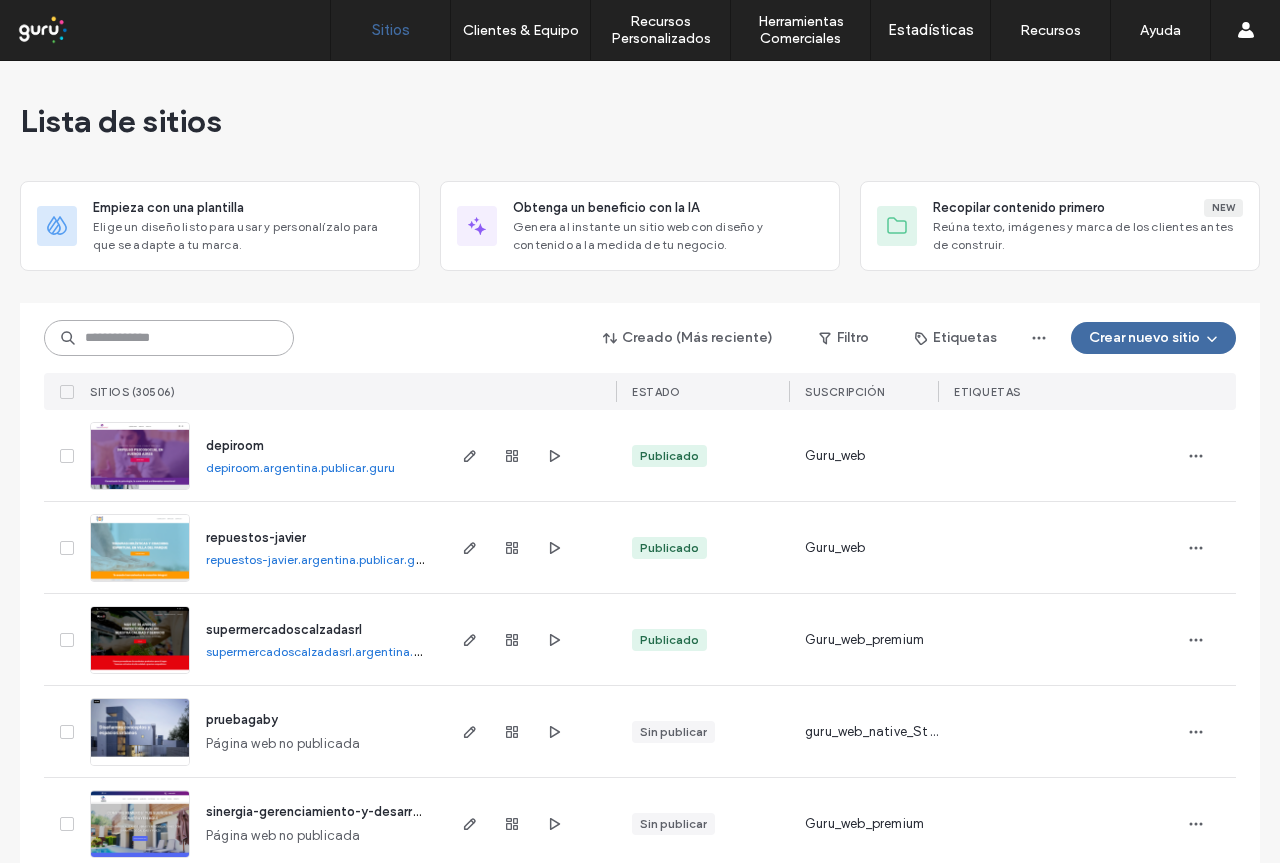 click at bounding box center [169, 338] 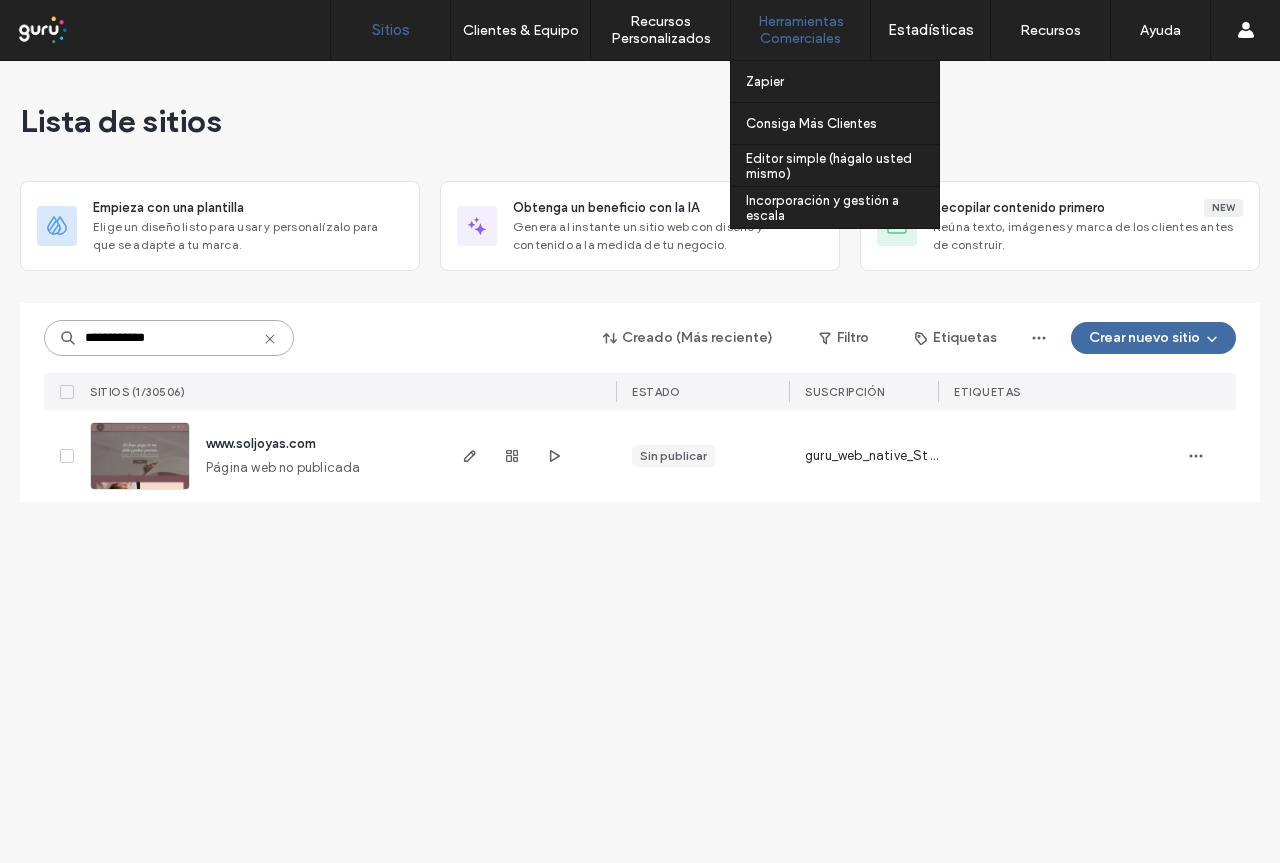 type on "**********" 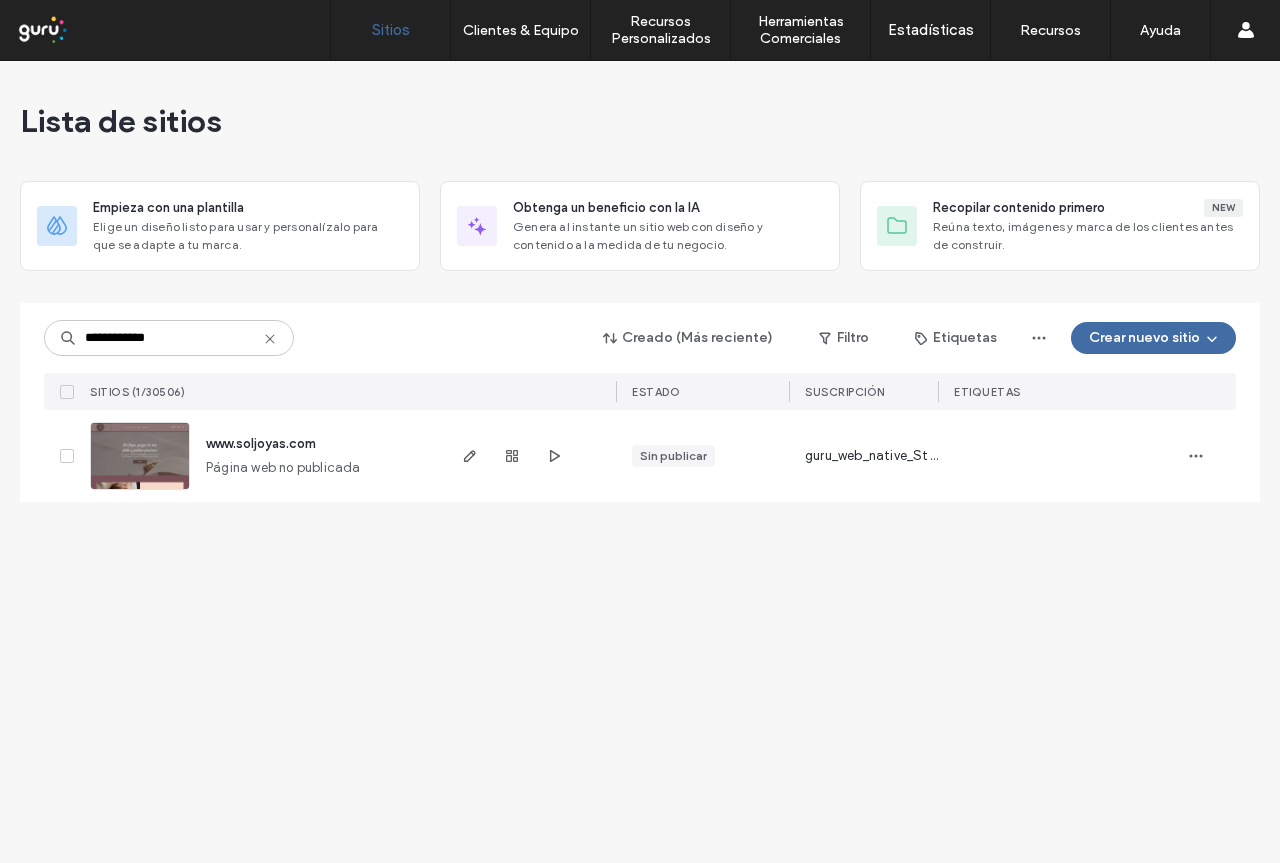 click 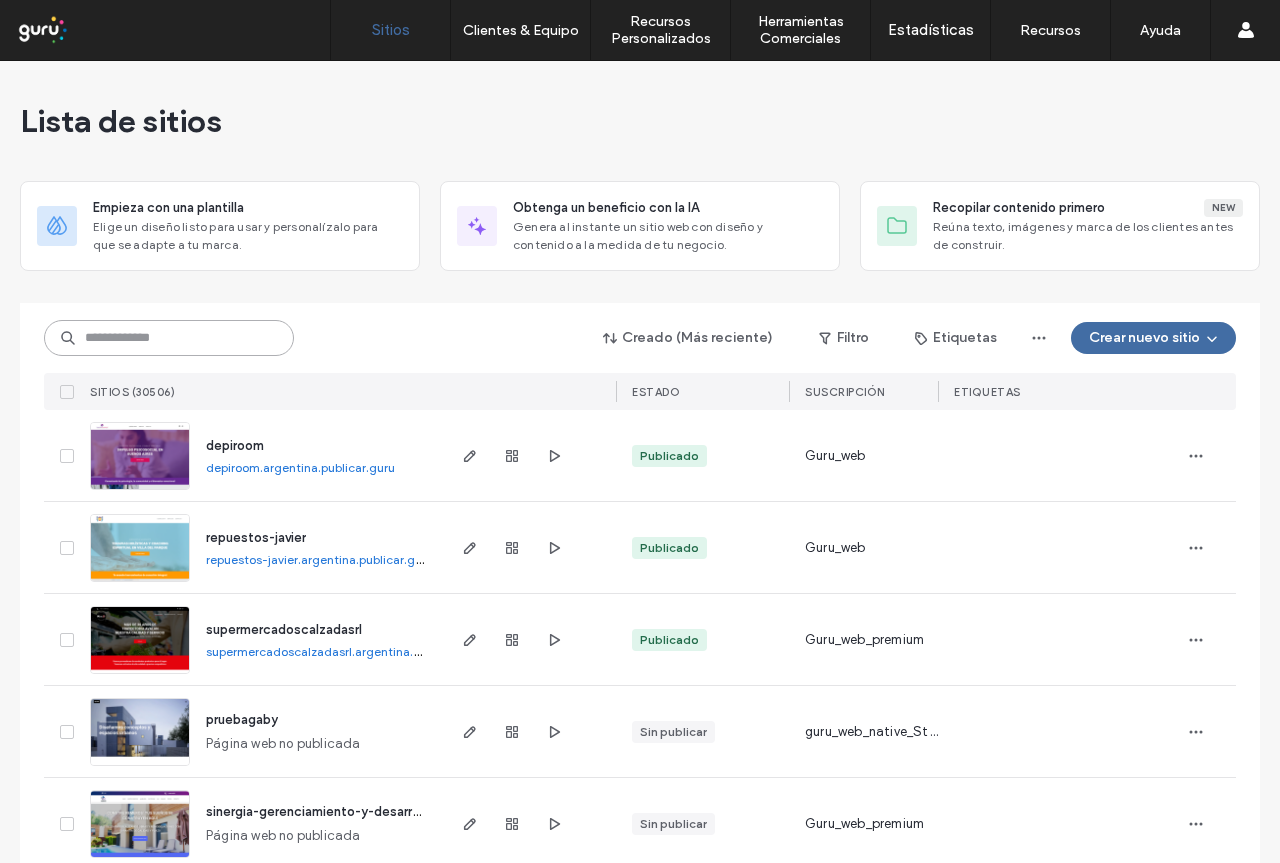 paste on "**********" 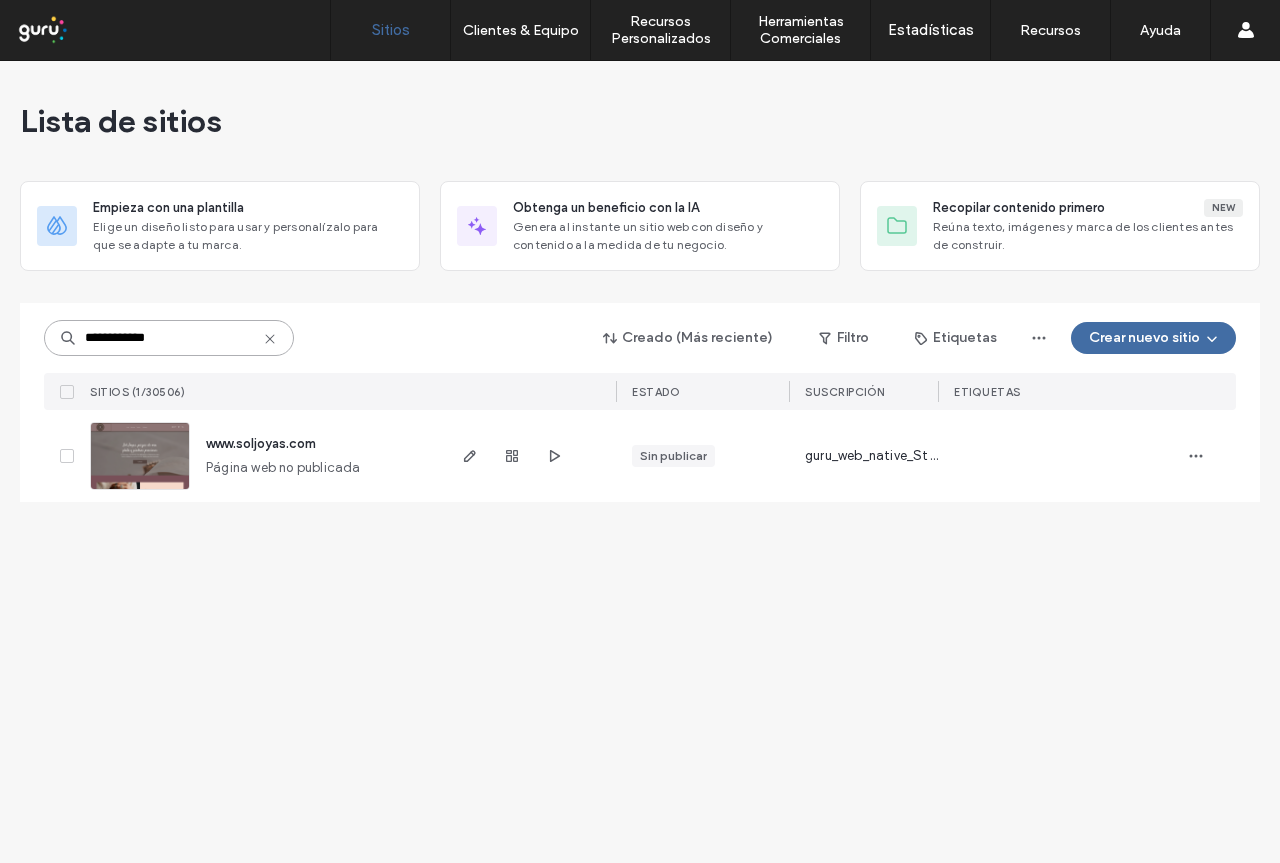 type on "**********" 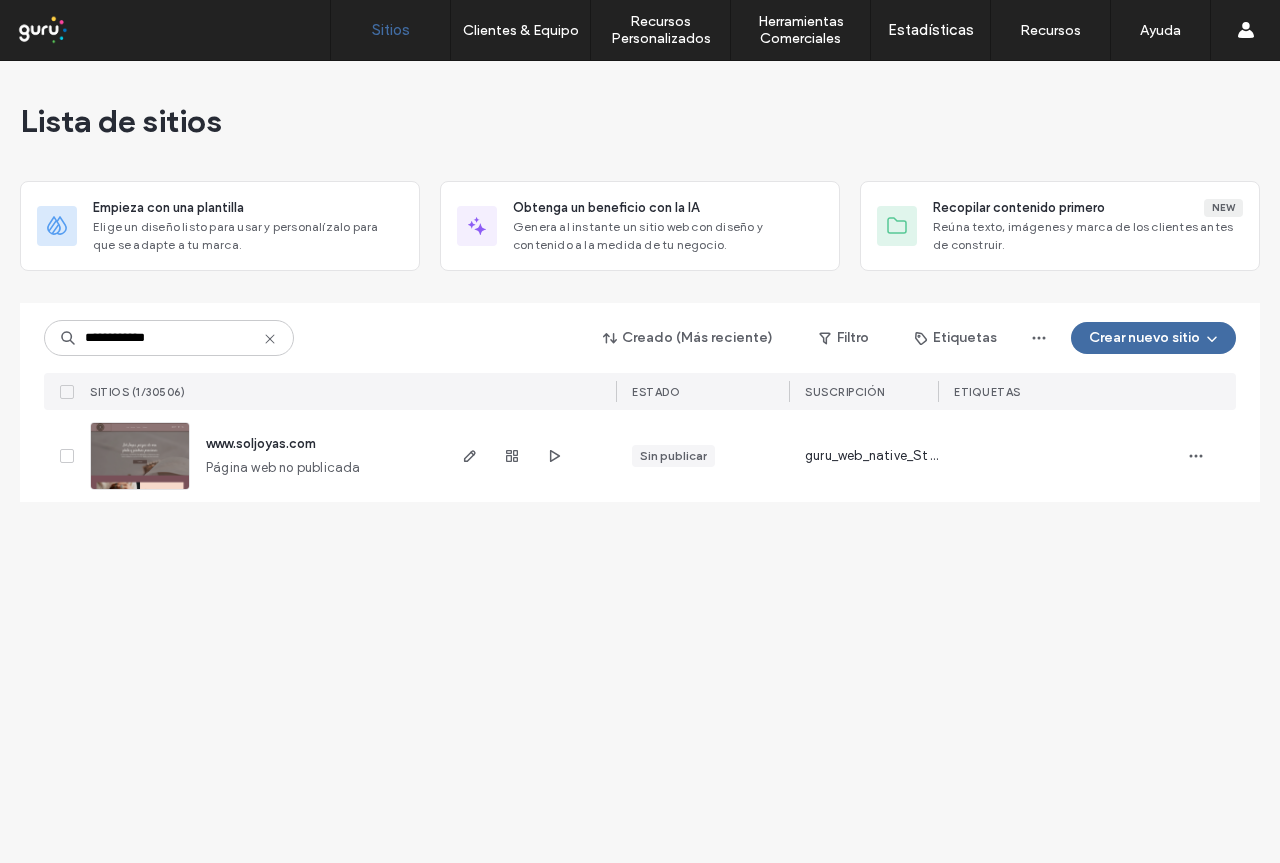 click 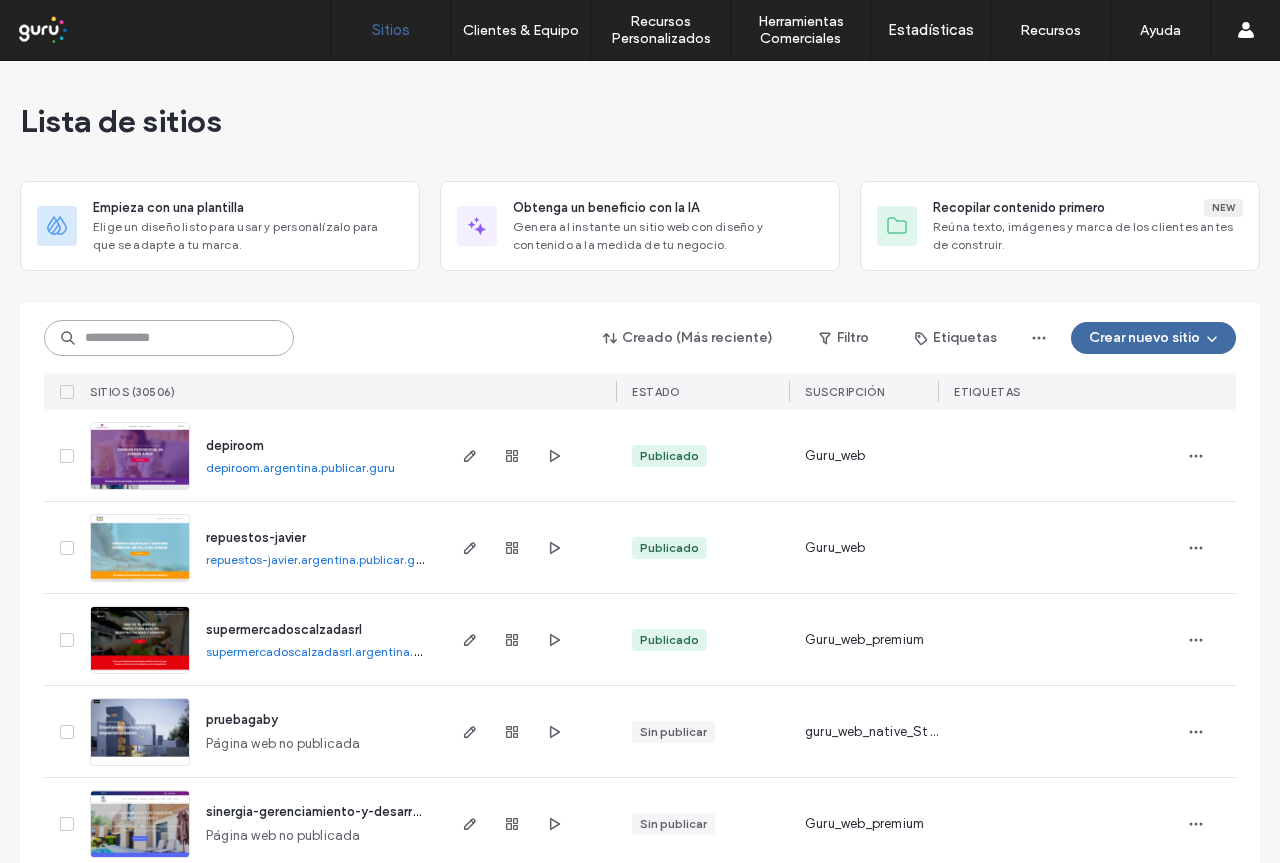 paste on "********" 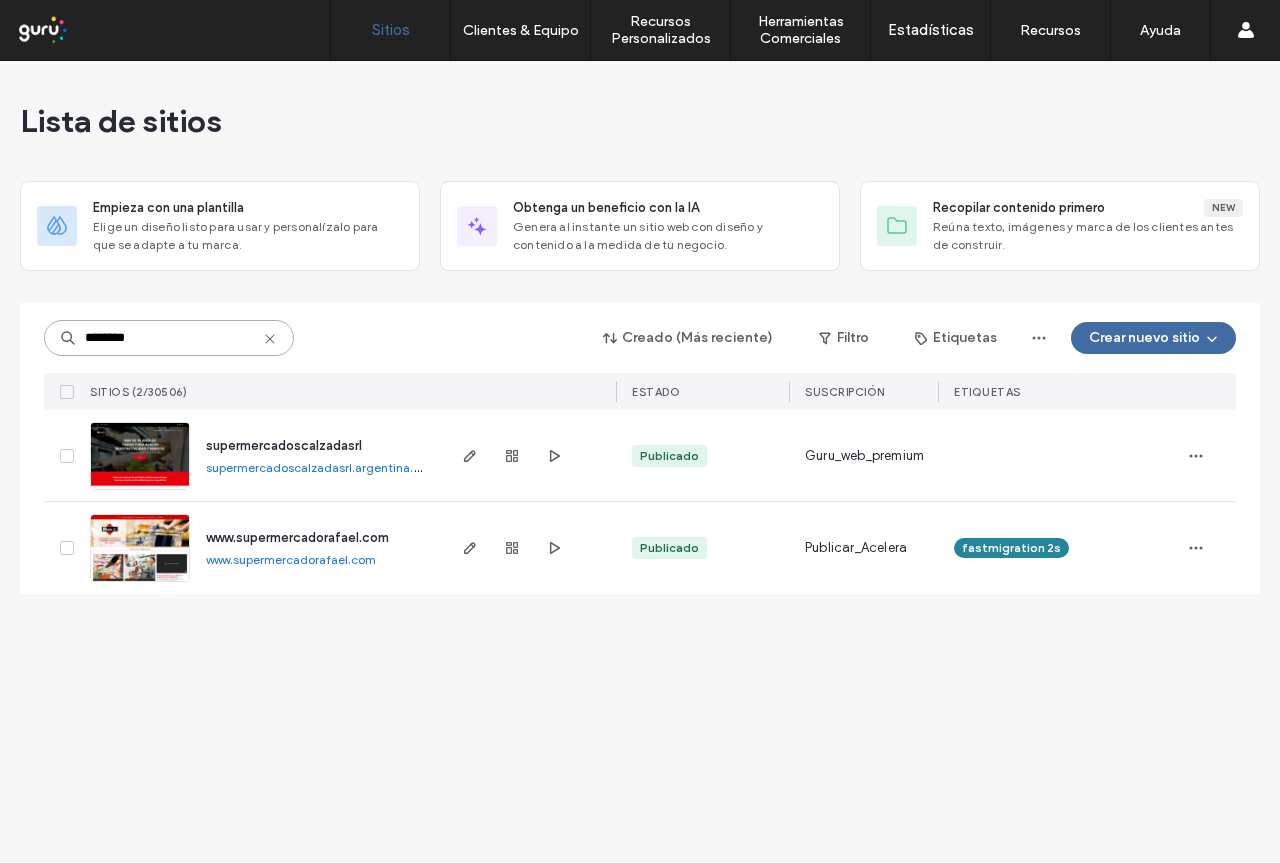 type on "********" 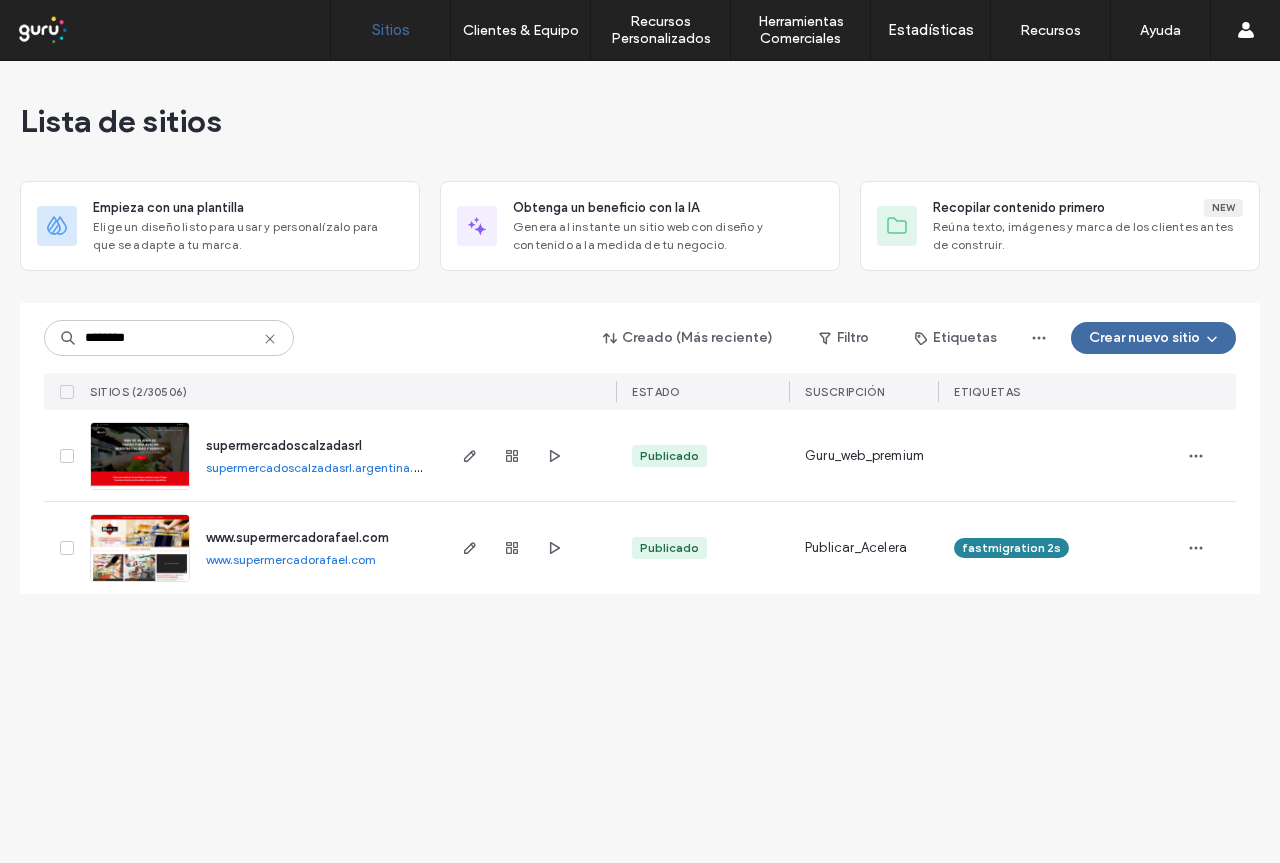 click on "supermercadoscalzadasrl" at bounding box center (284, 445) 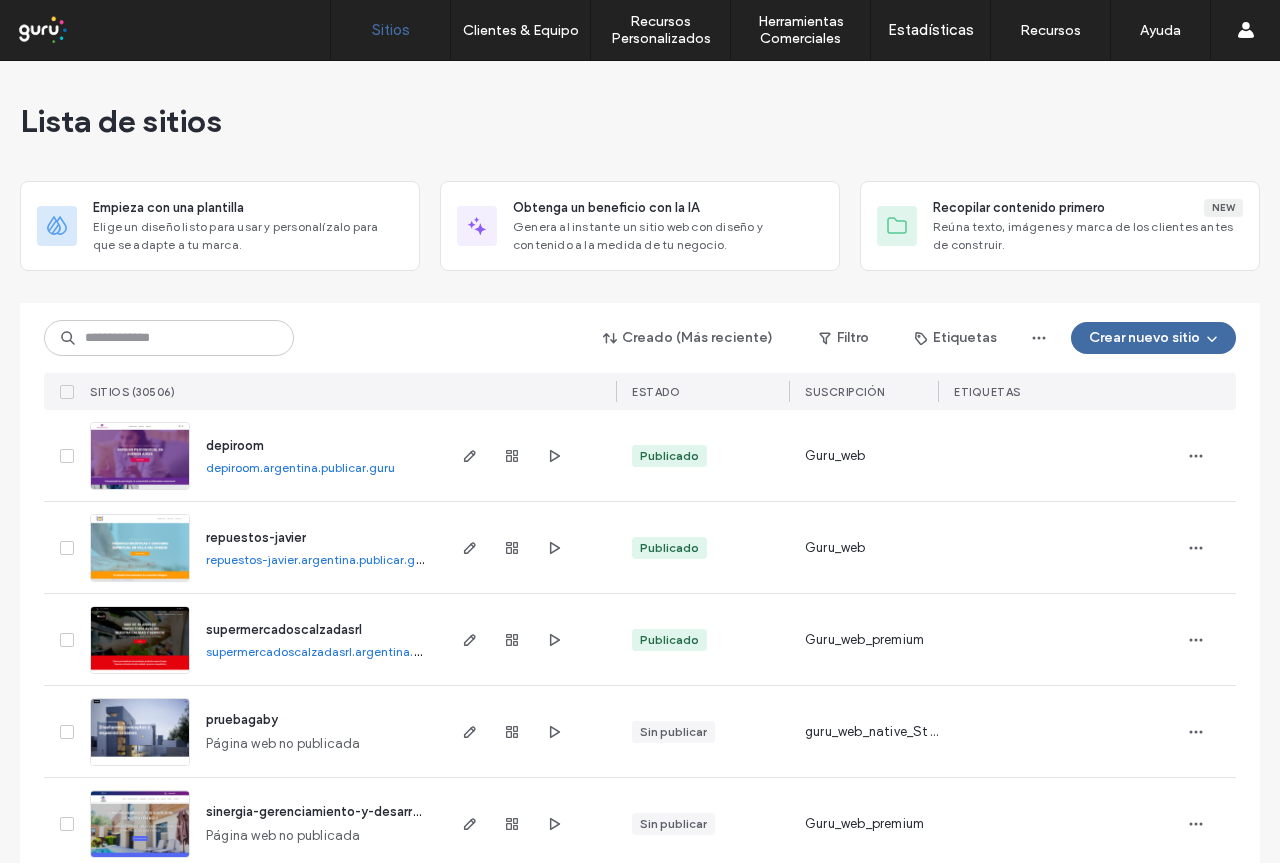 scroll, scrollTop: 0, scrollLeft: 0, axis: both 